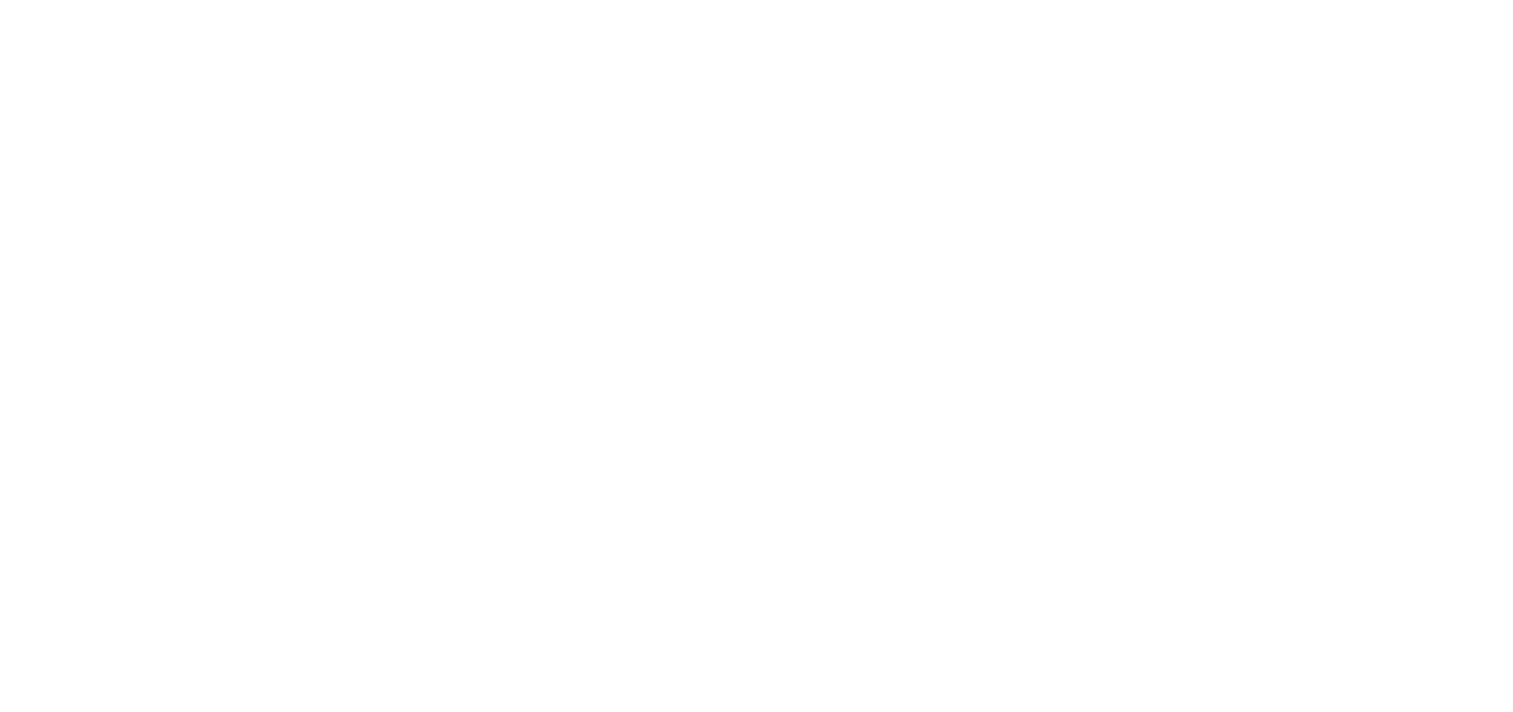 scroll, scrollTop: 0, scrollLeft: 0, axis: both 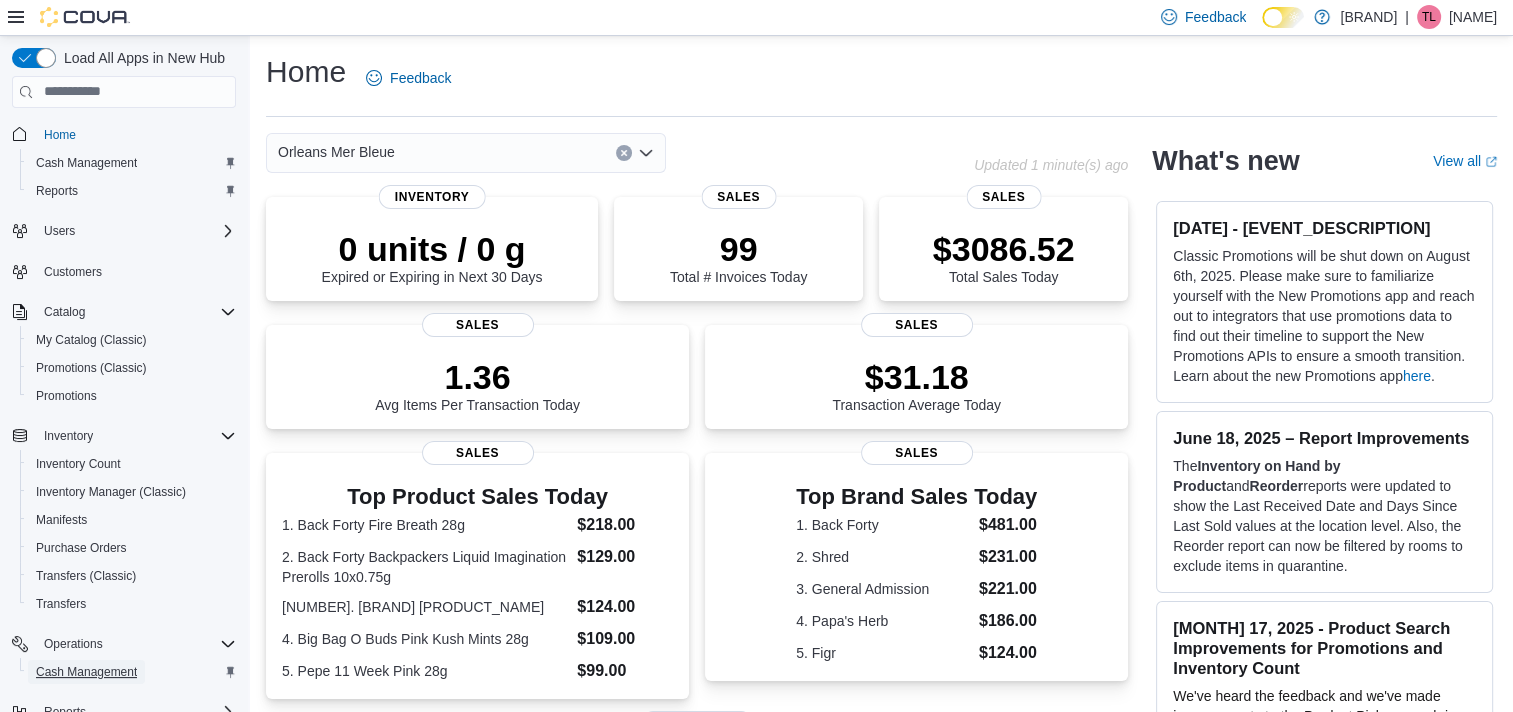 click on "Cash Management" at bounding box center [86, 672] 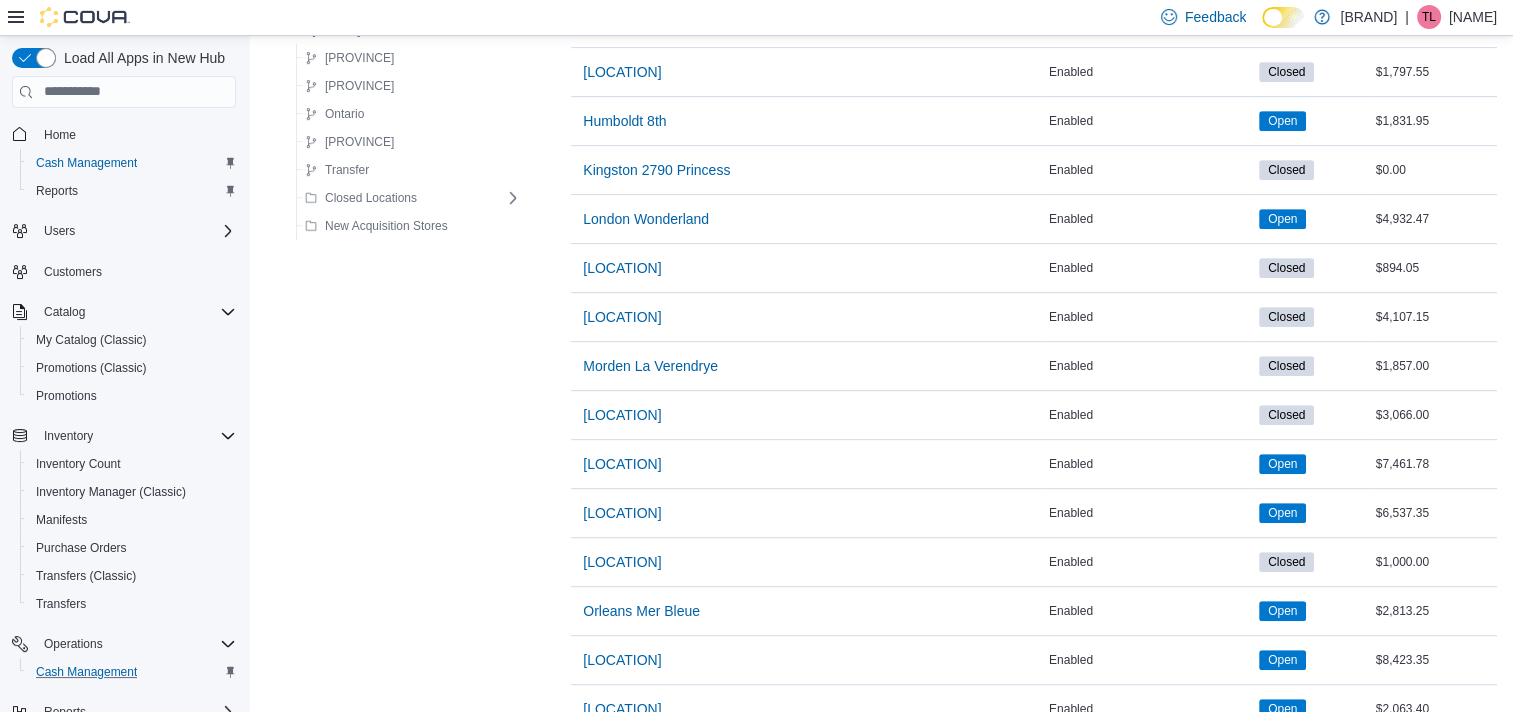 scroll, scrollTop: 1100, scrollLeft: 0, axis: vertical 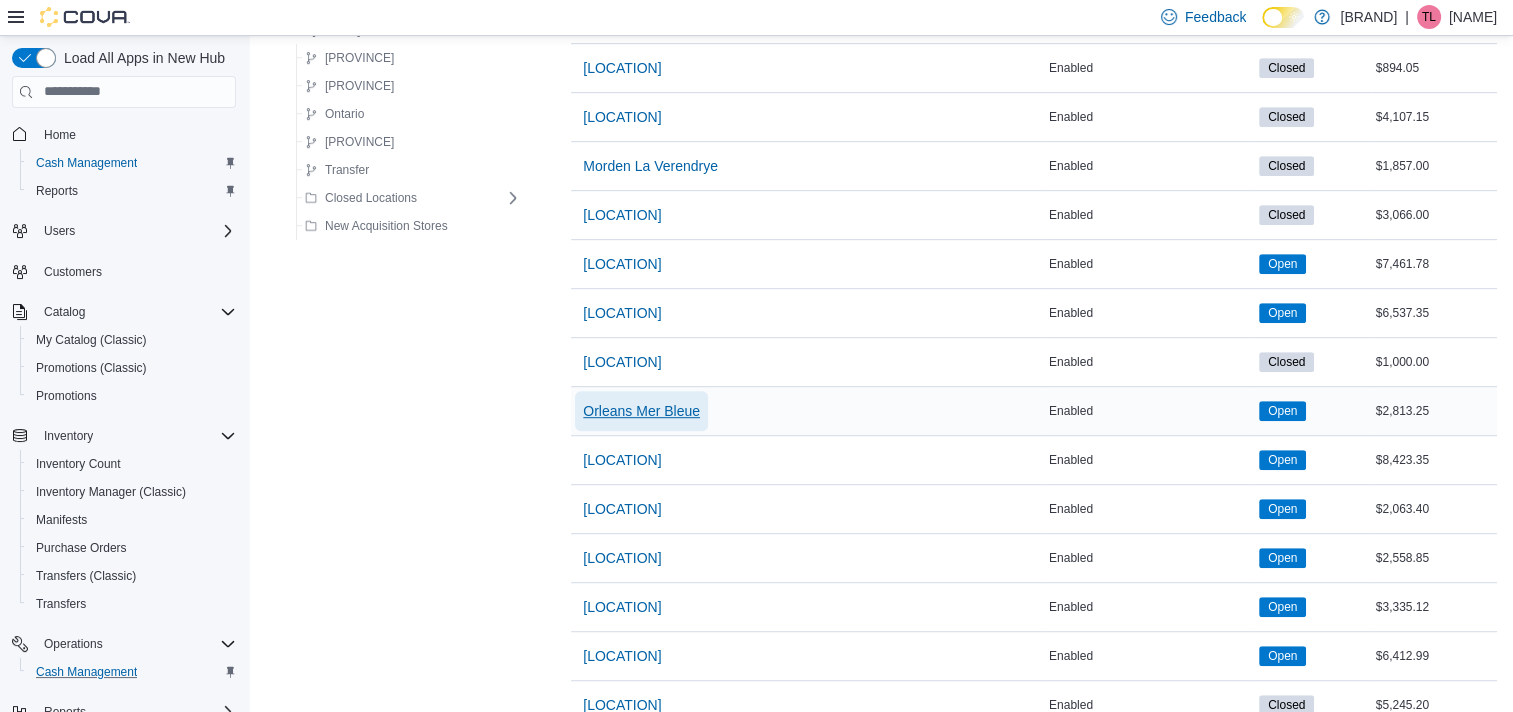 click on "Orleans Mer Bleue" at bounding box center (641, 411) 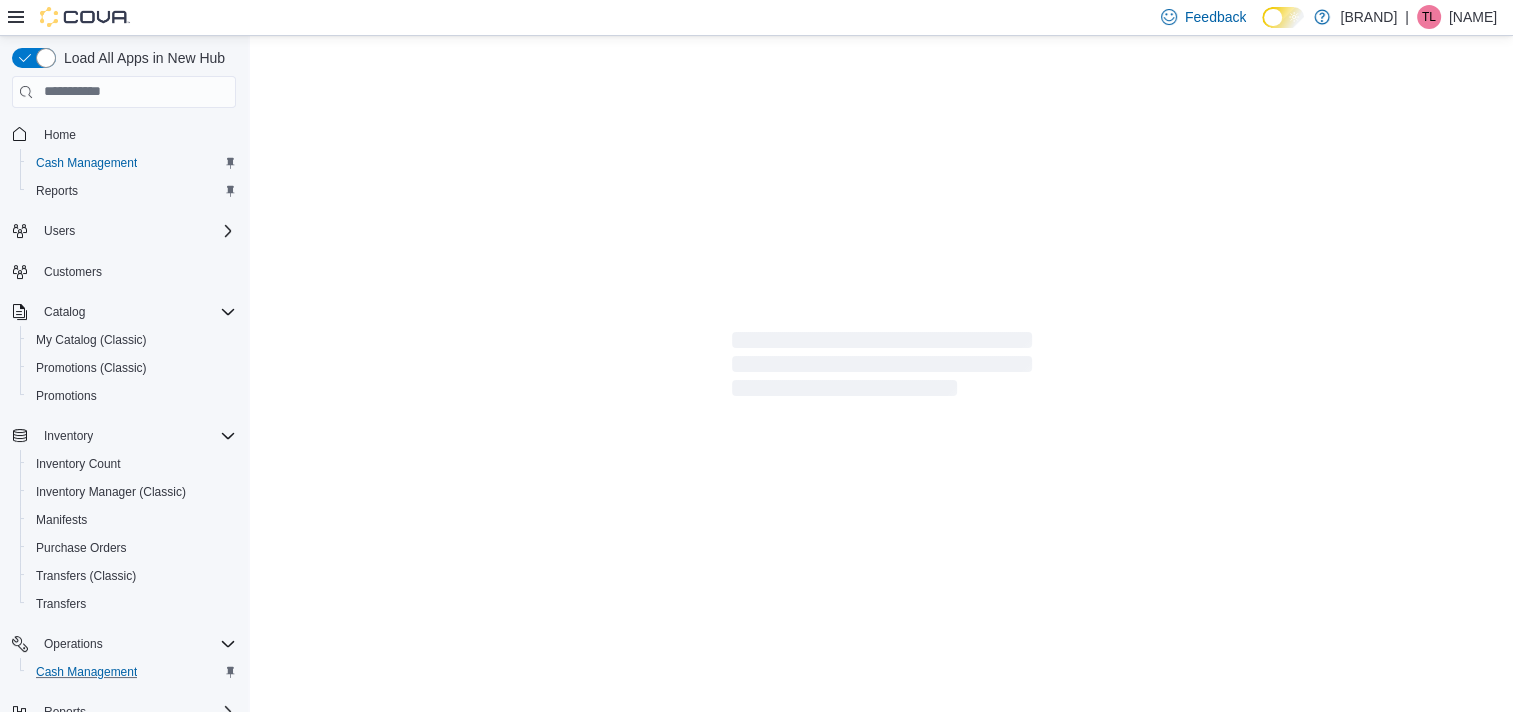 scroll, scrollTop: 0, scrollLeft: 0, axis: both 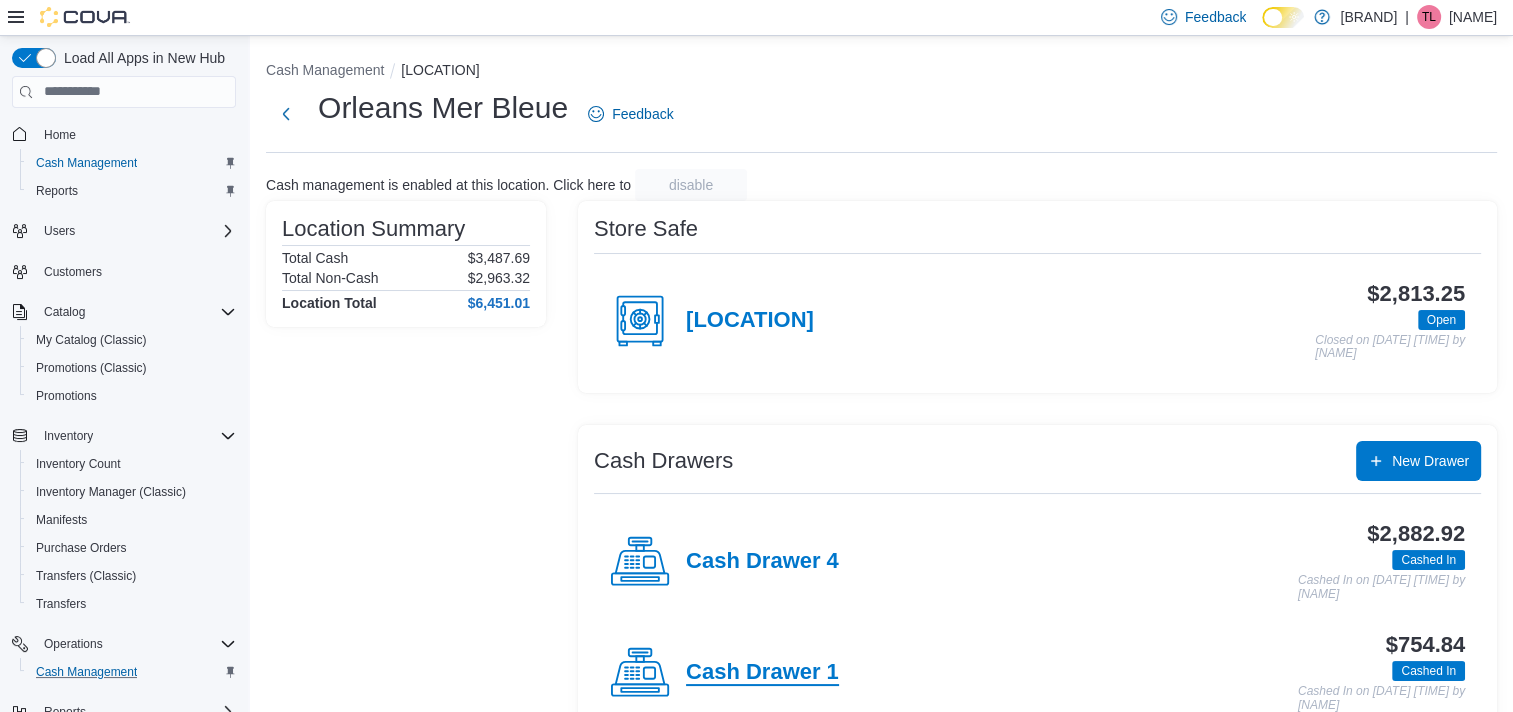click on "Cash Drawer 1" at bounding box center (762, 673) 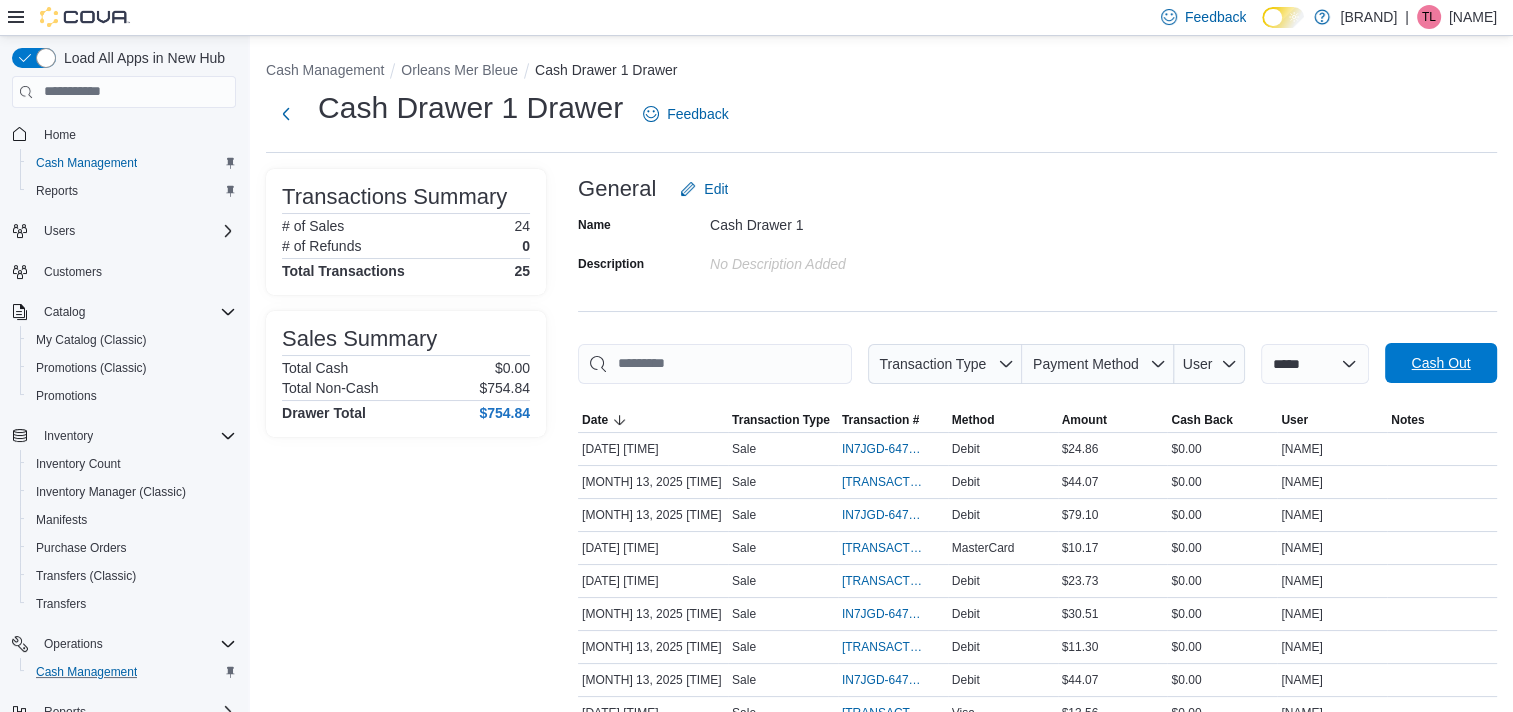 click on "Cash Out" at bounding box center (1440, 363) 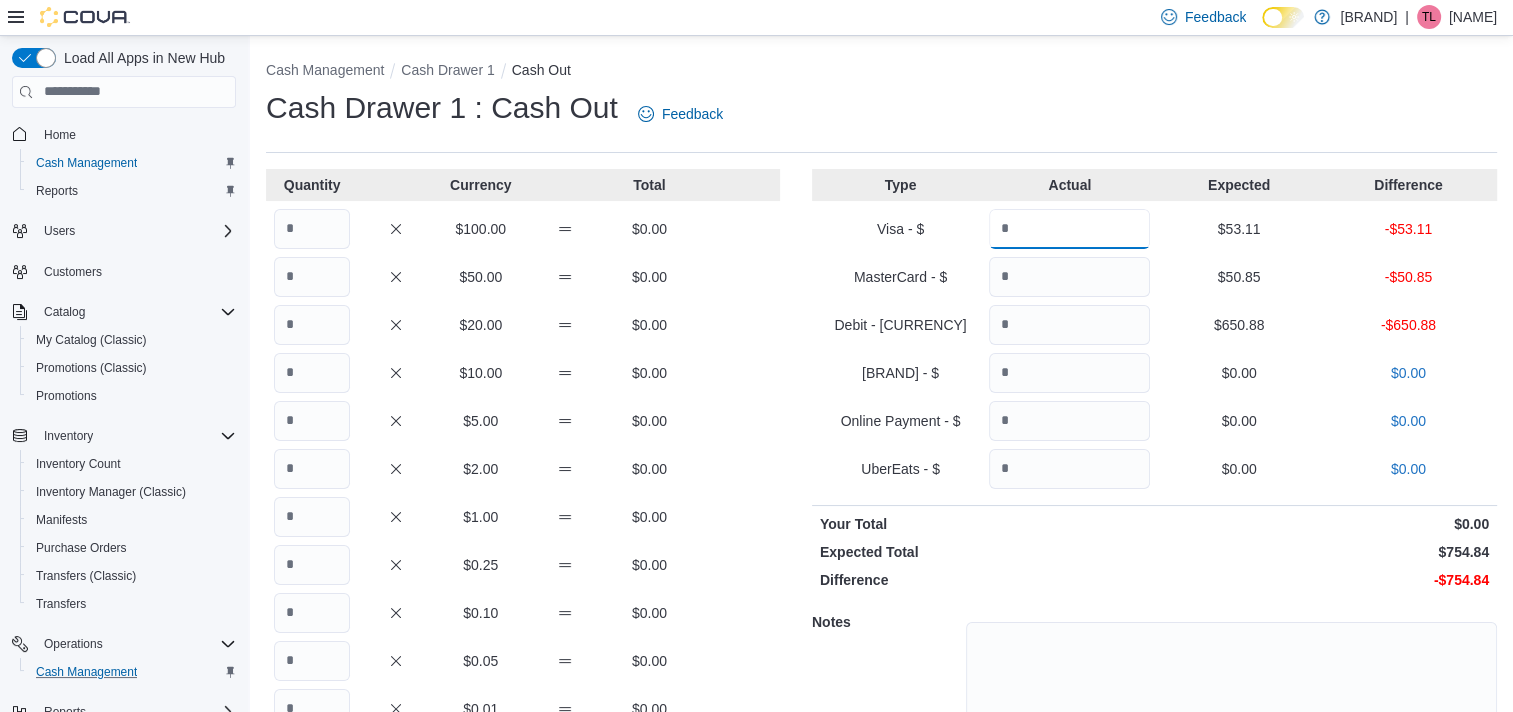 click at bounding box center (1069, 229) 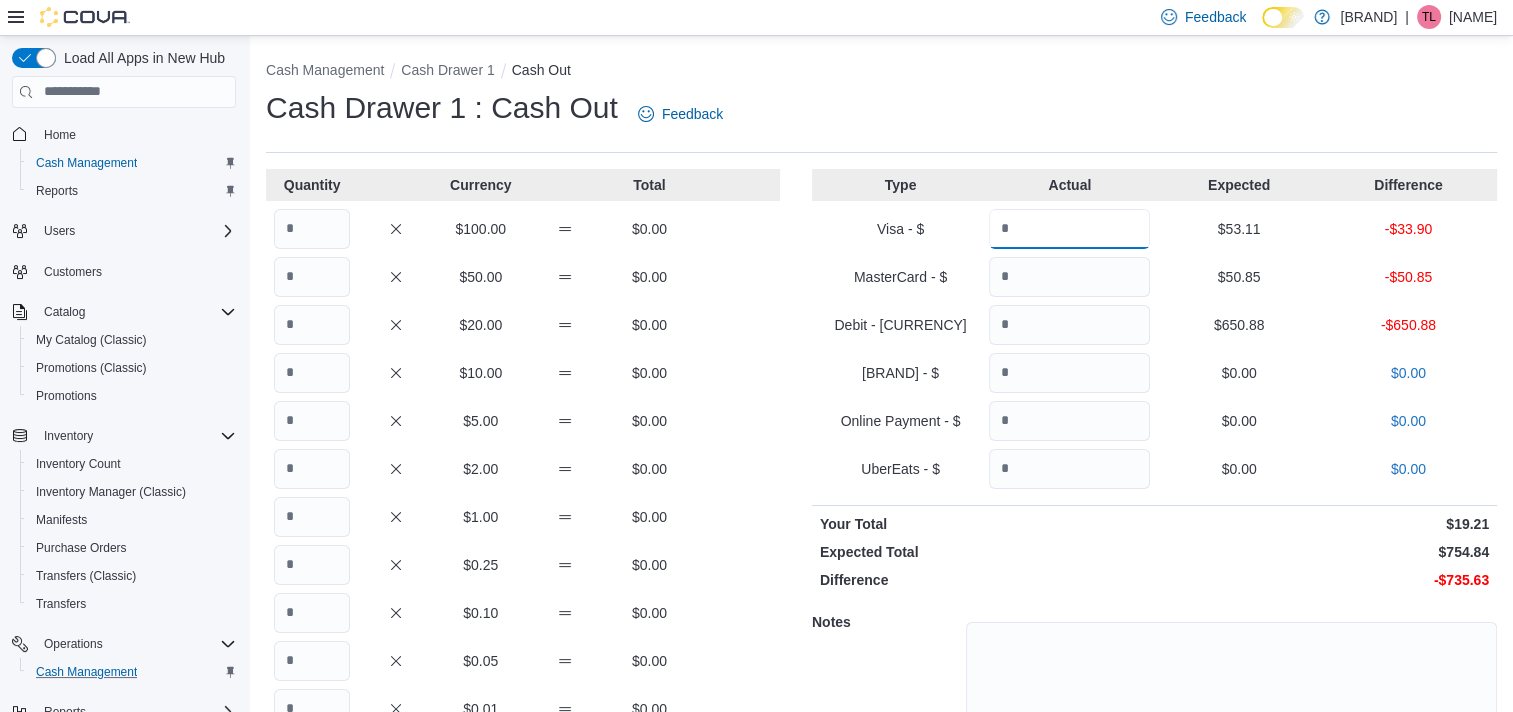 type on "*****" 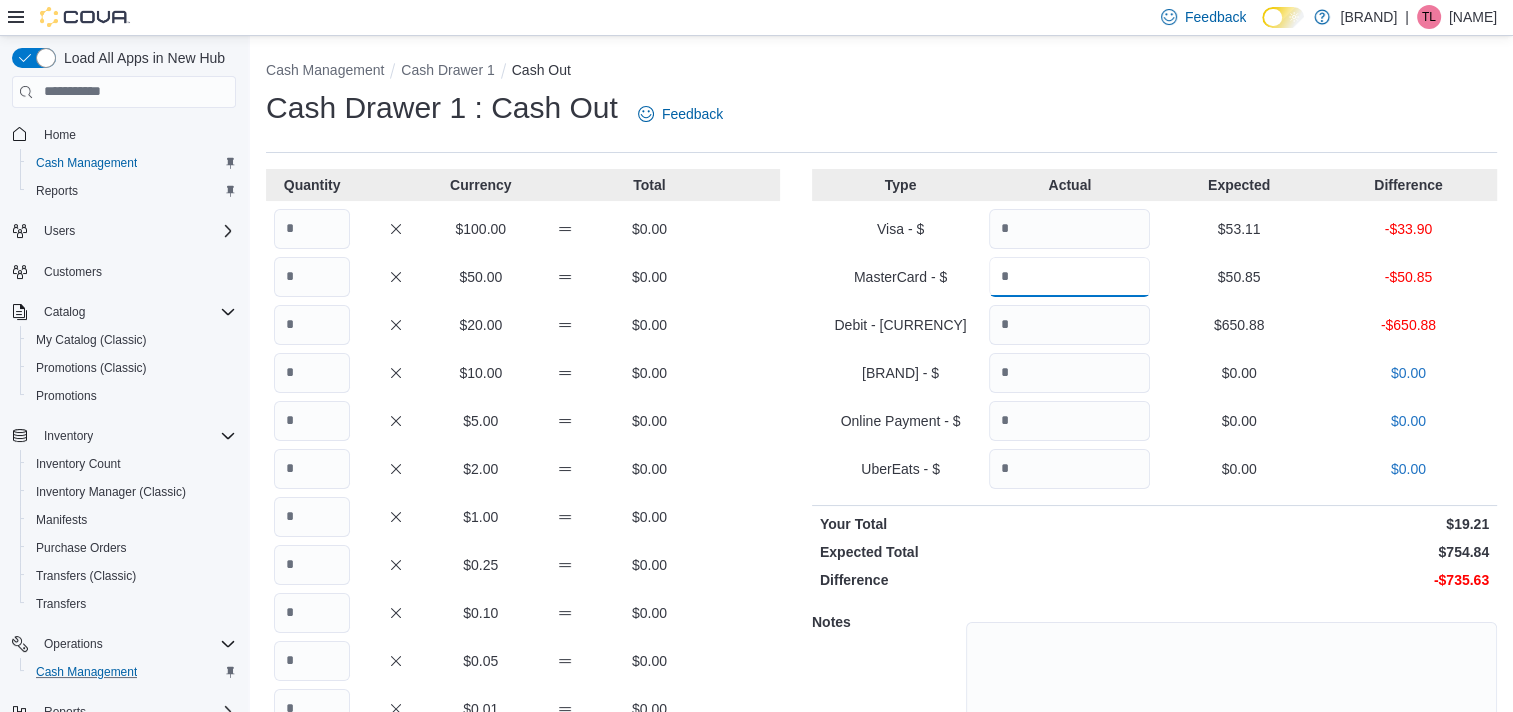click at bounding box center [1069, 277] 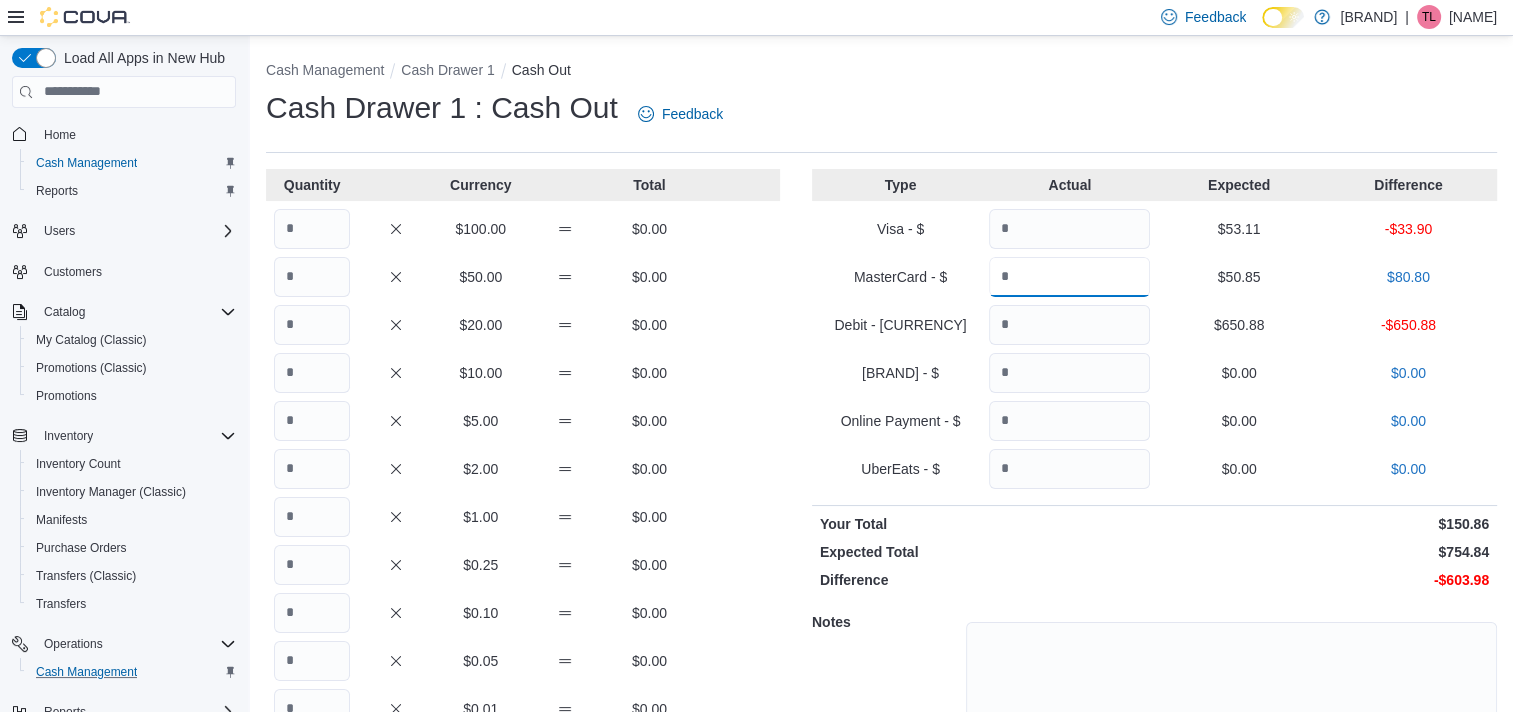type on "******" 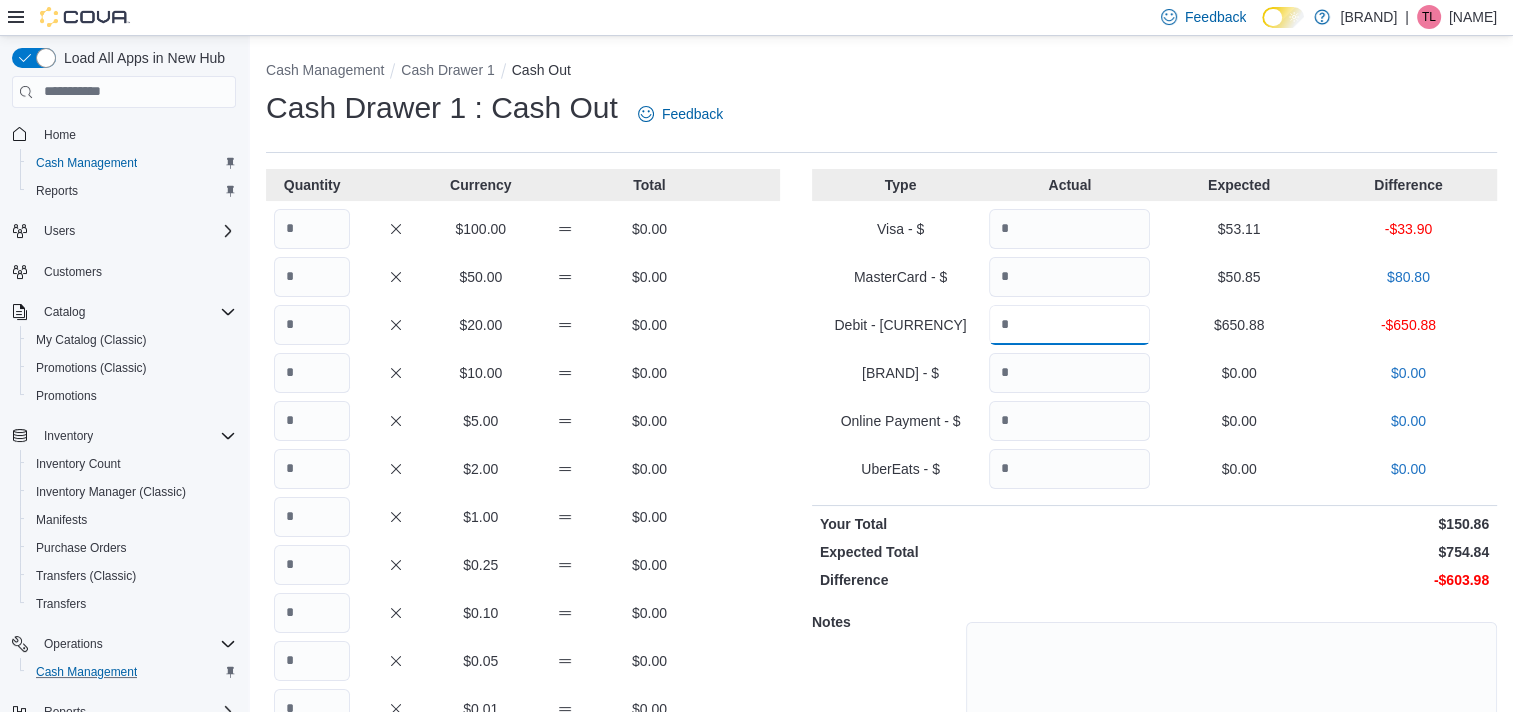 click at bounding box center [1069, 325] 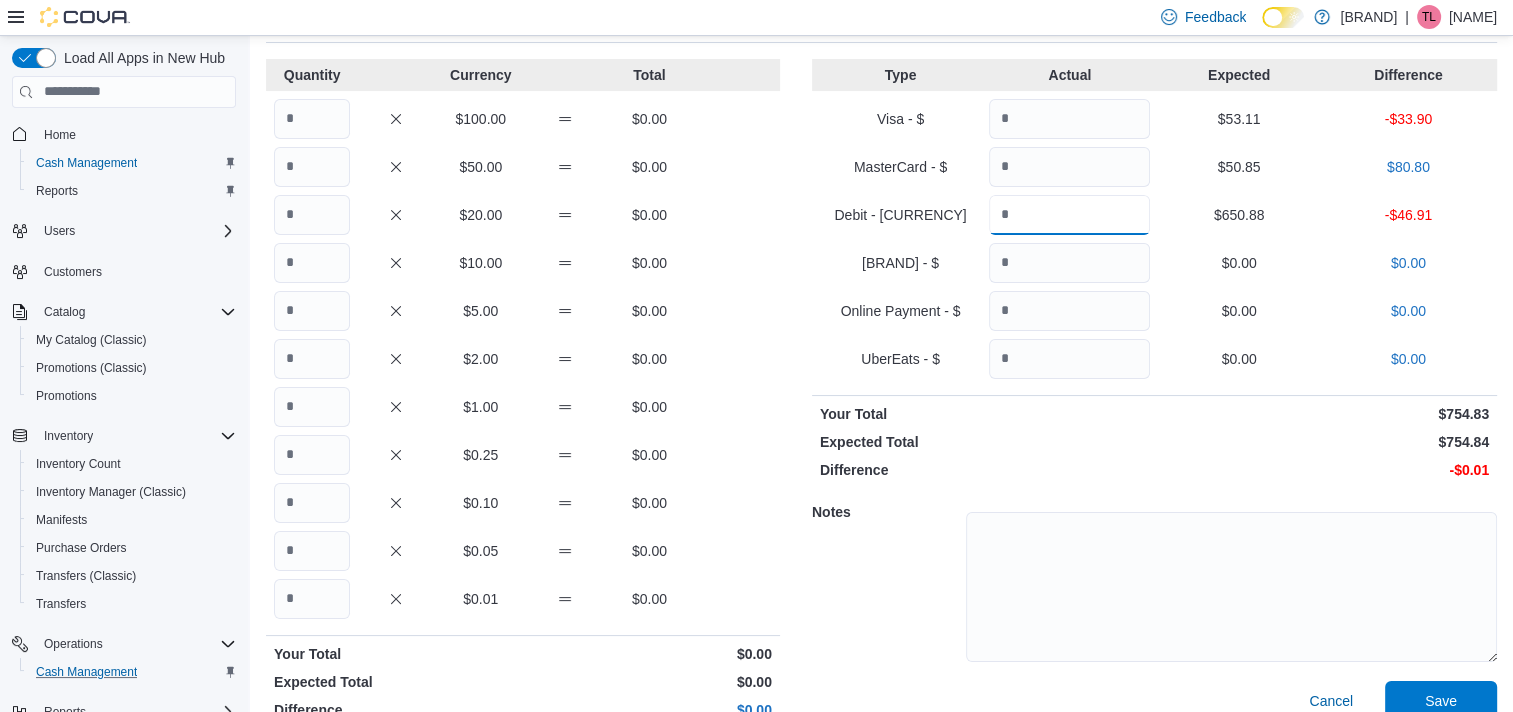 scroll, scrollTop: 141, scrollLeft: 0, axis: vertical 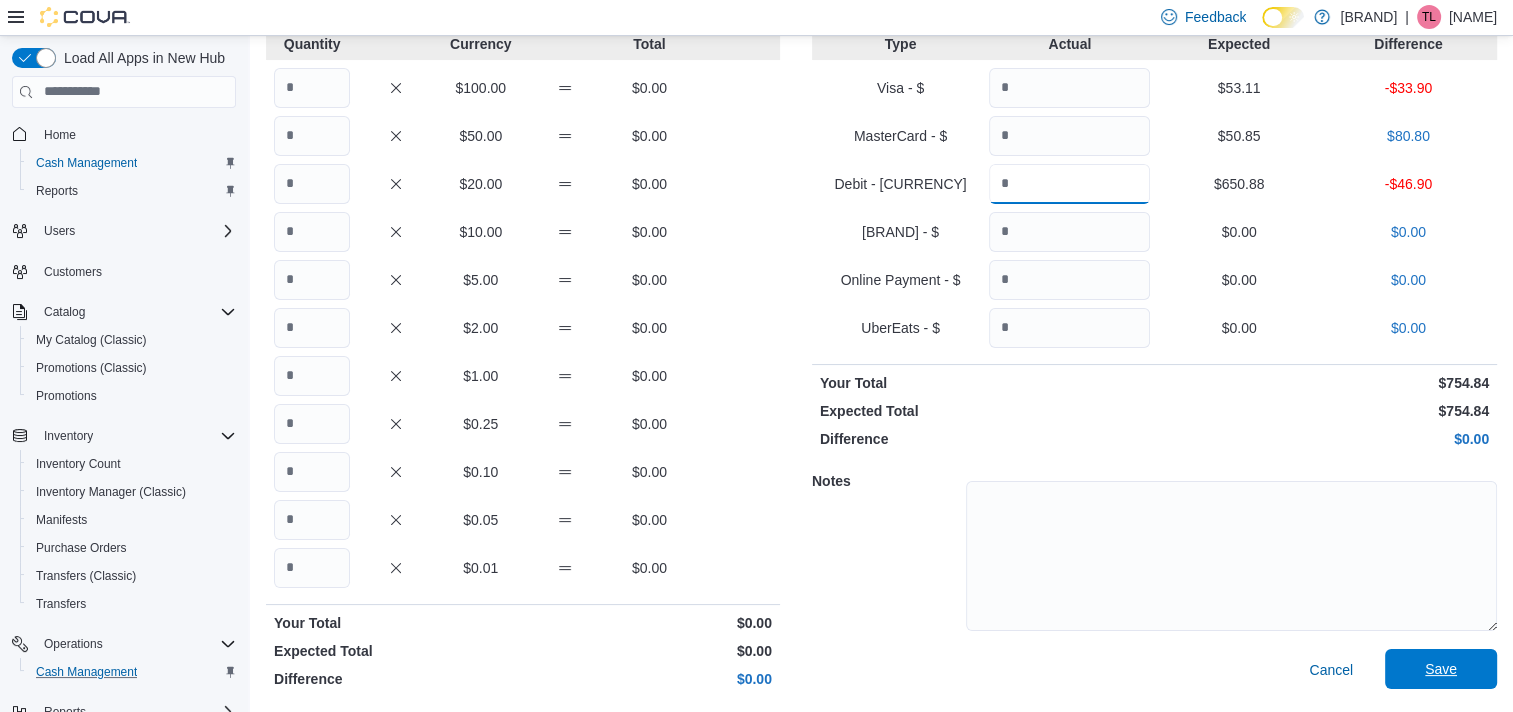 type on "******" 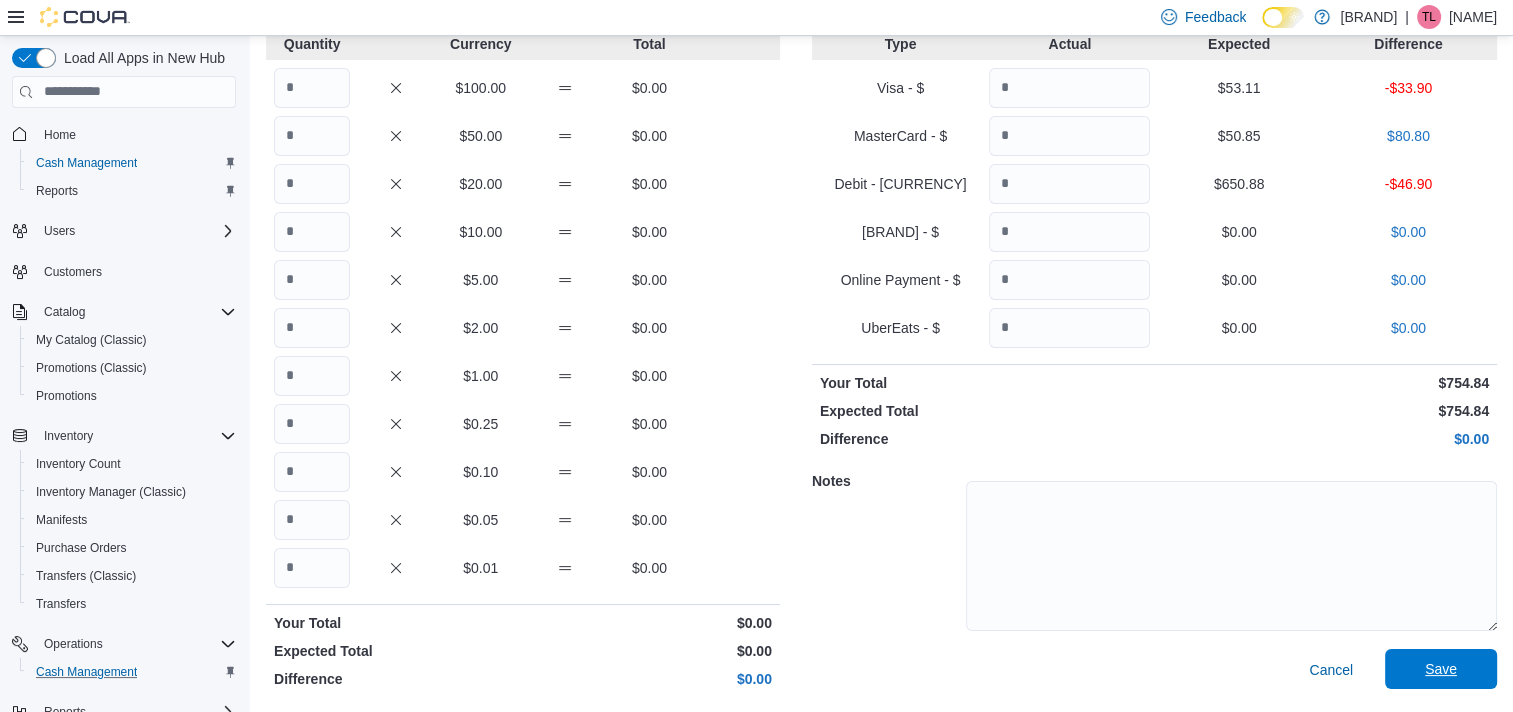 click on "Save" at bounding box center (1441, 669) 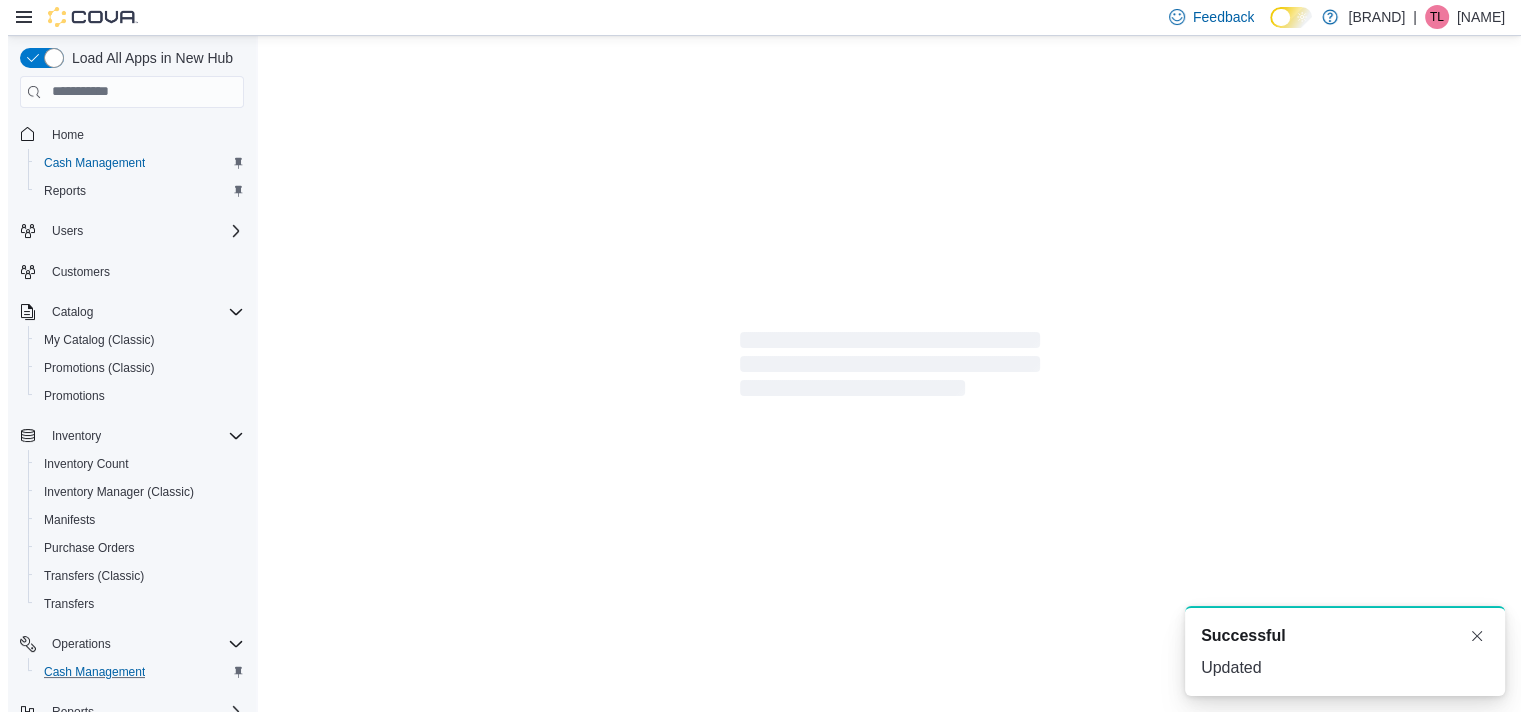 scroll, scrollTop: 0, scrollLeft: 0, axis: both 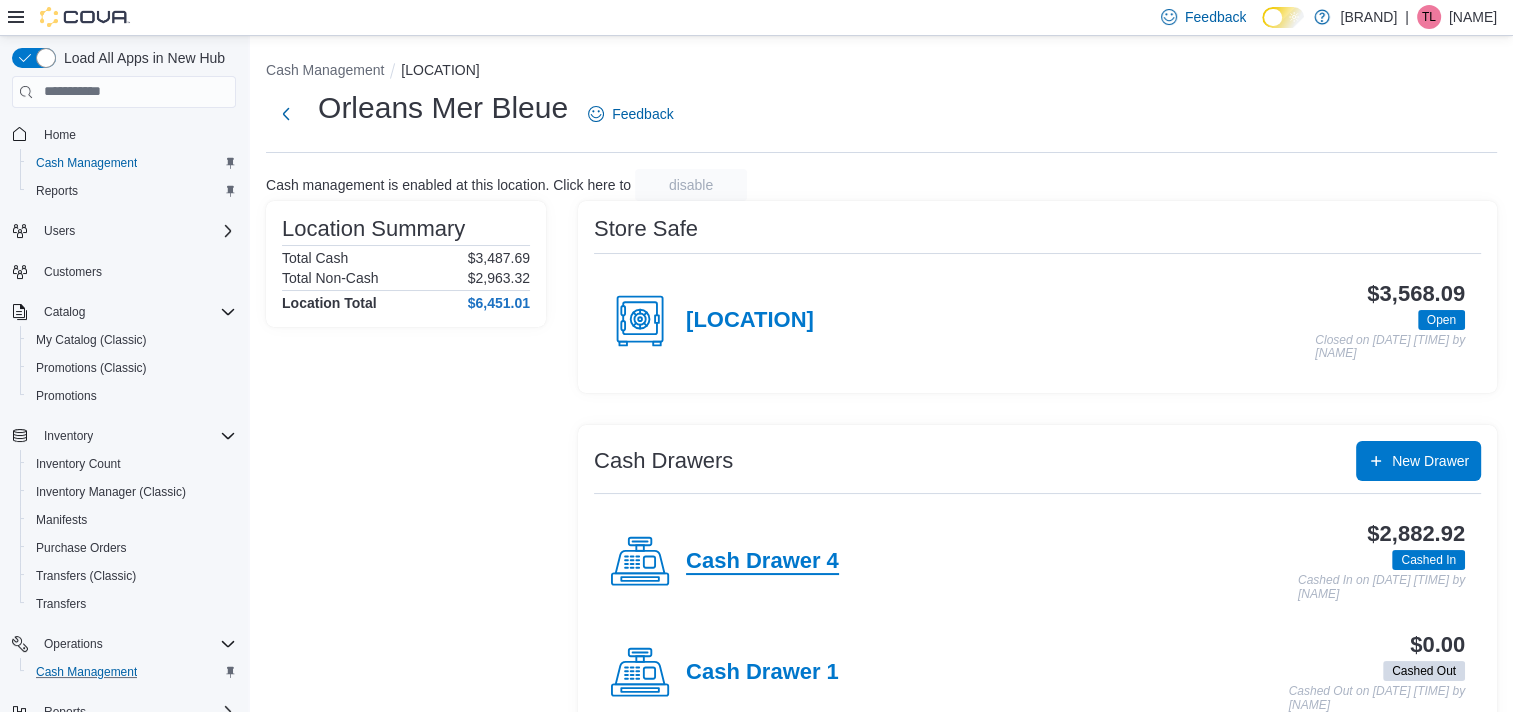 click on "Cash Drawer 4" at bounding box center (762, 562) 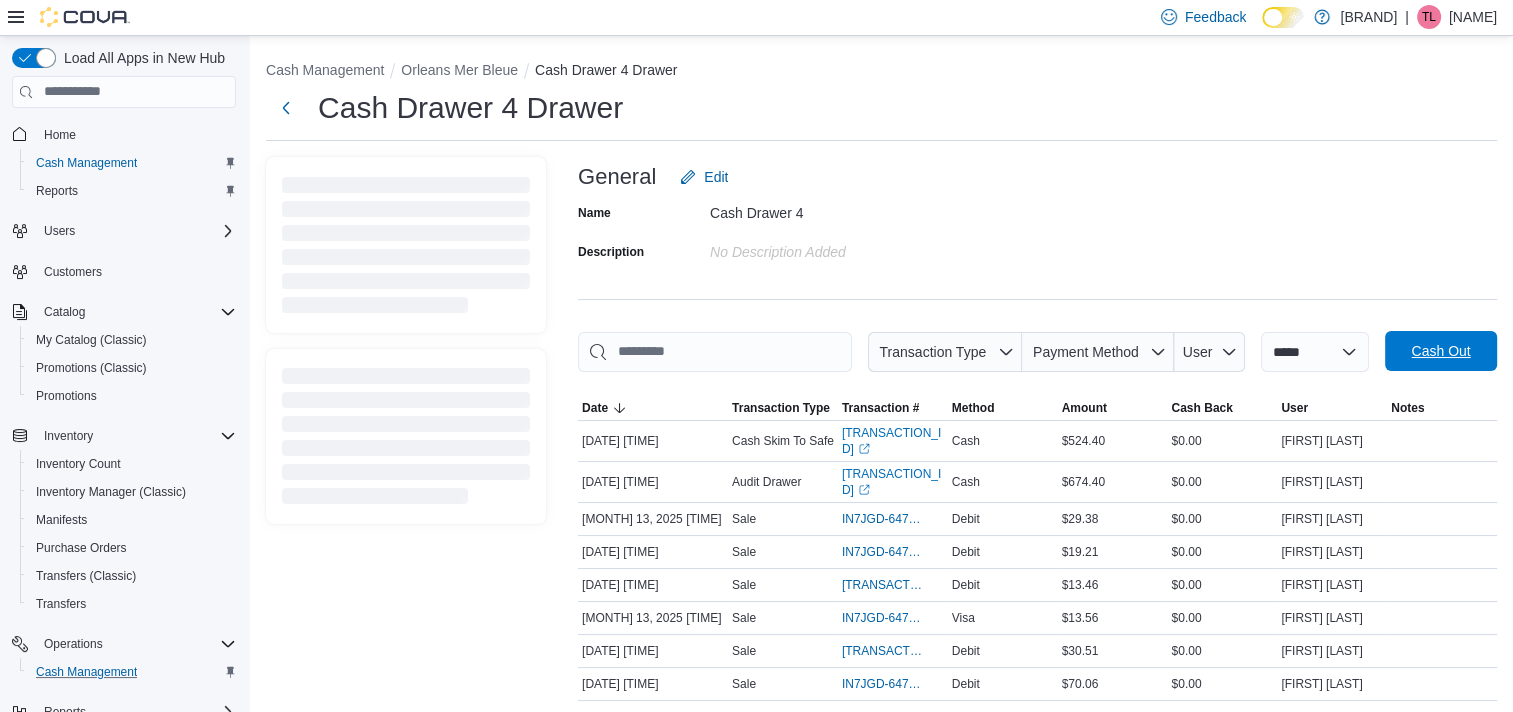 click on "Cash Out" at bounding box center (1440, 351) 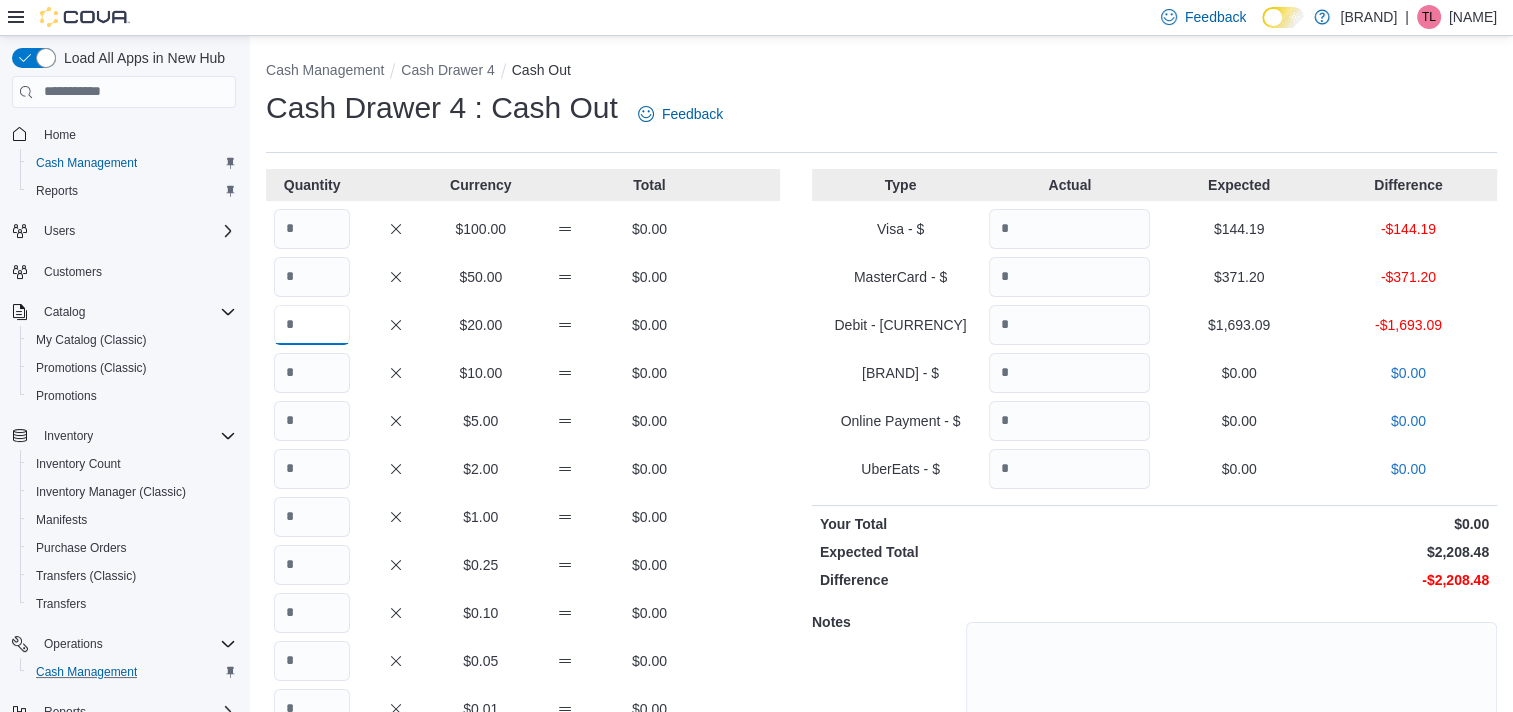 click at bounding box center [312, 325] 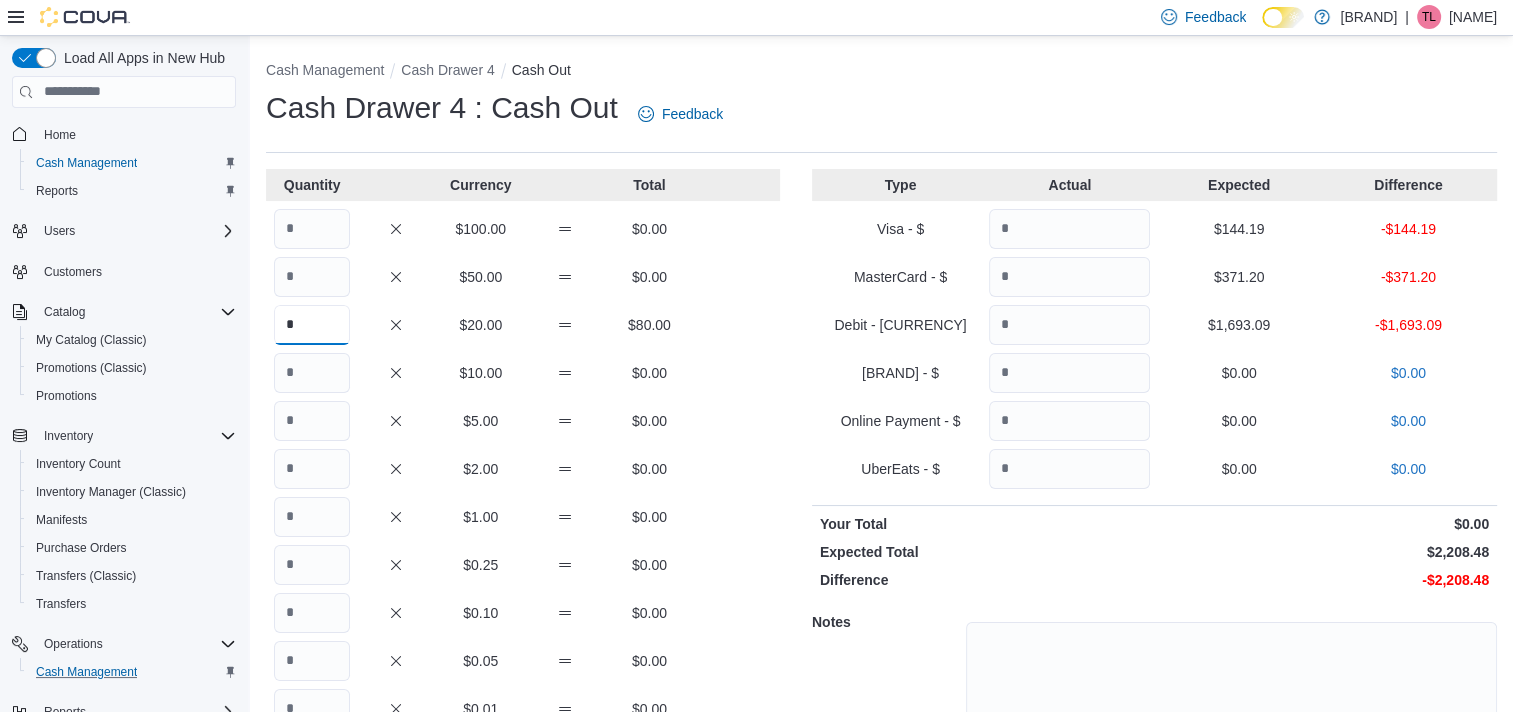 type on "*" 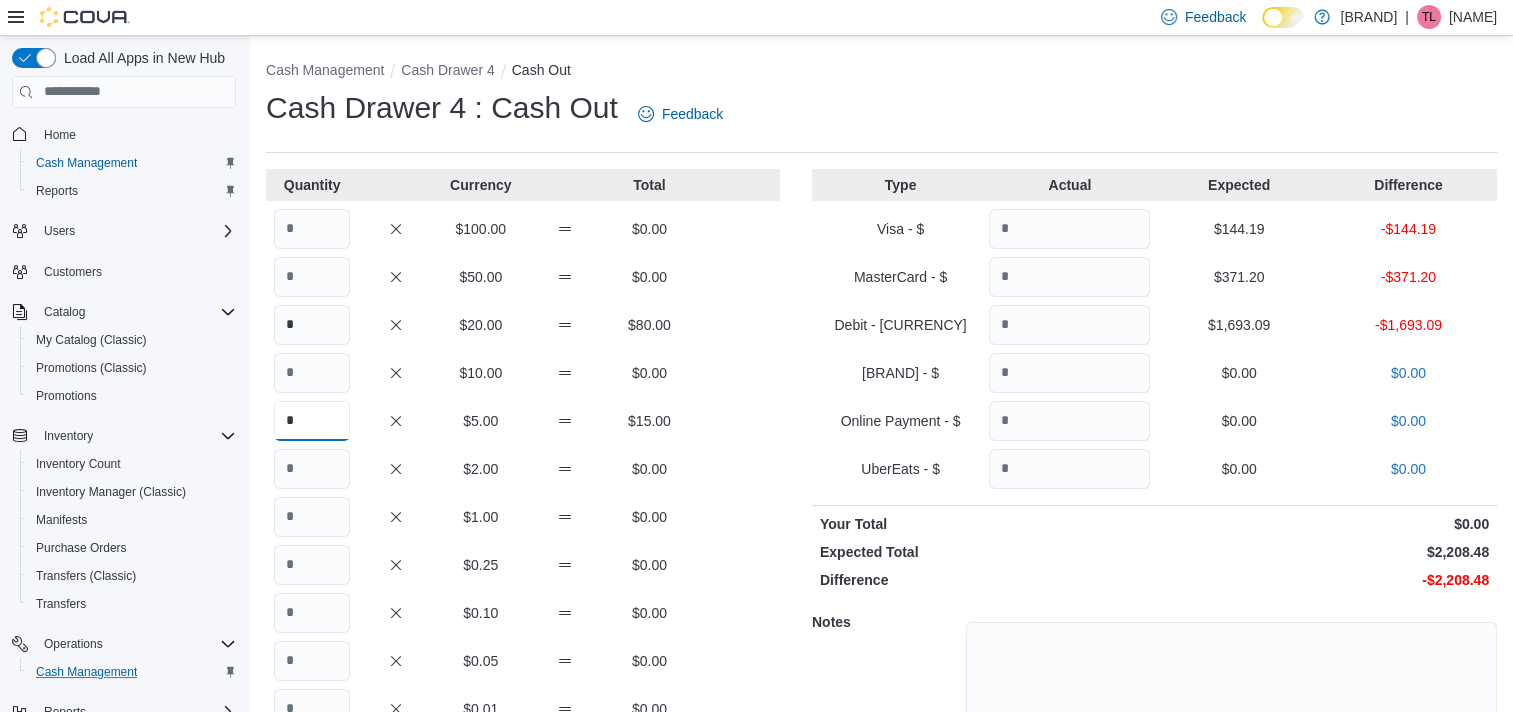 type on "*" 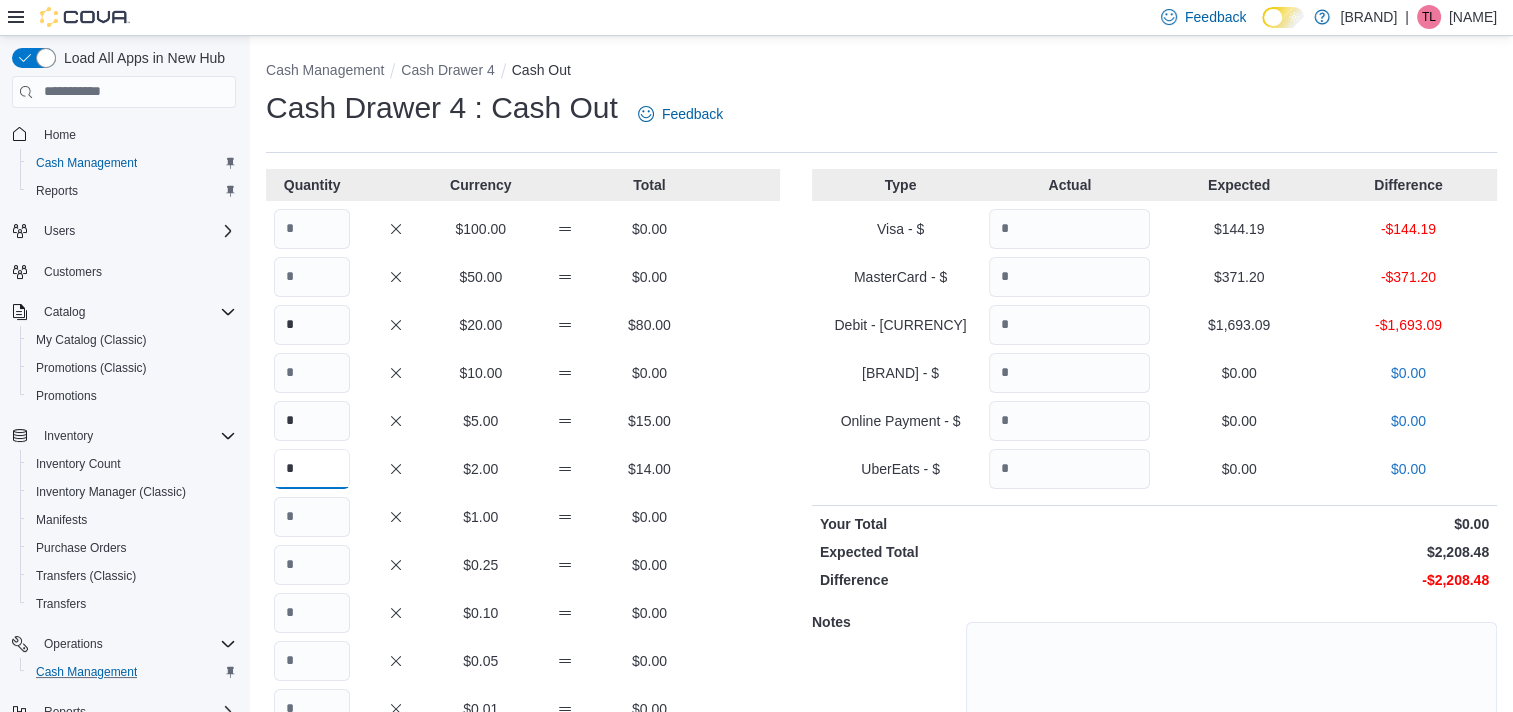 type on "*" 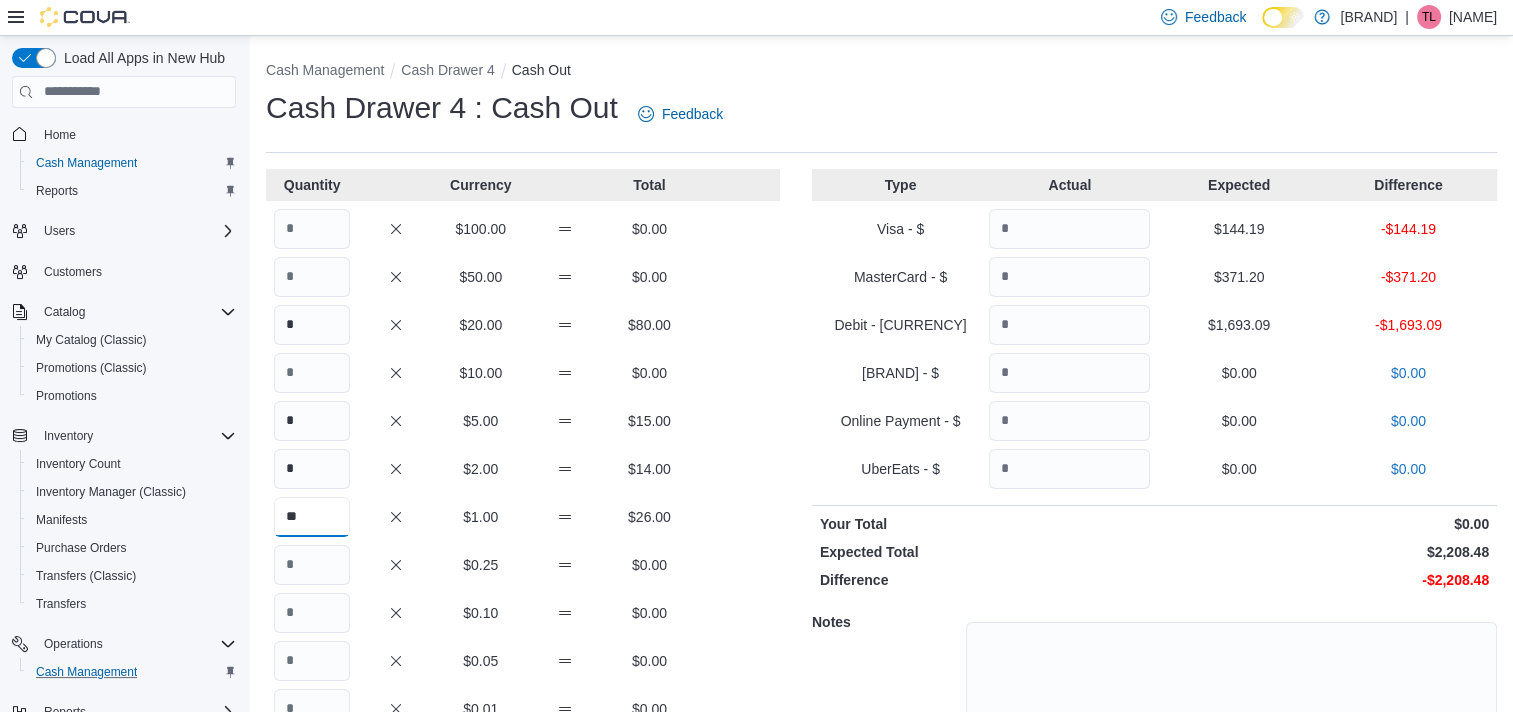 type on "**" 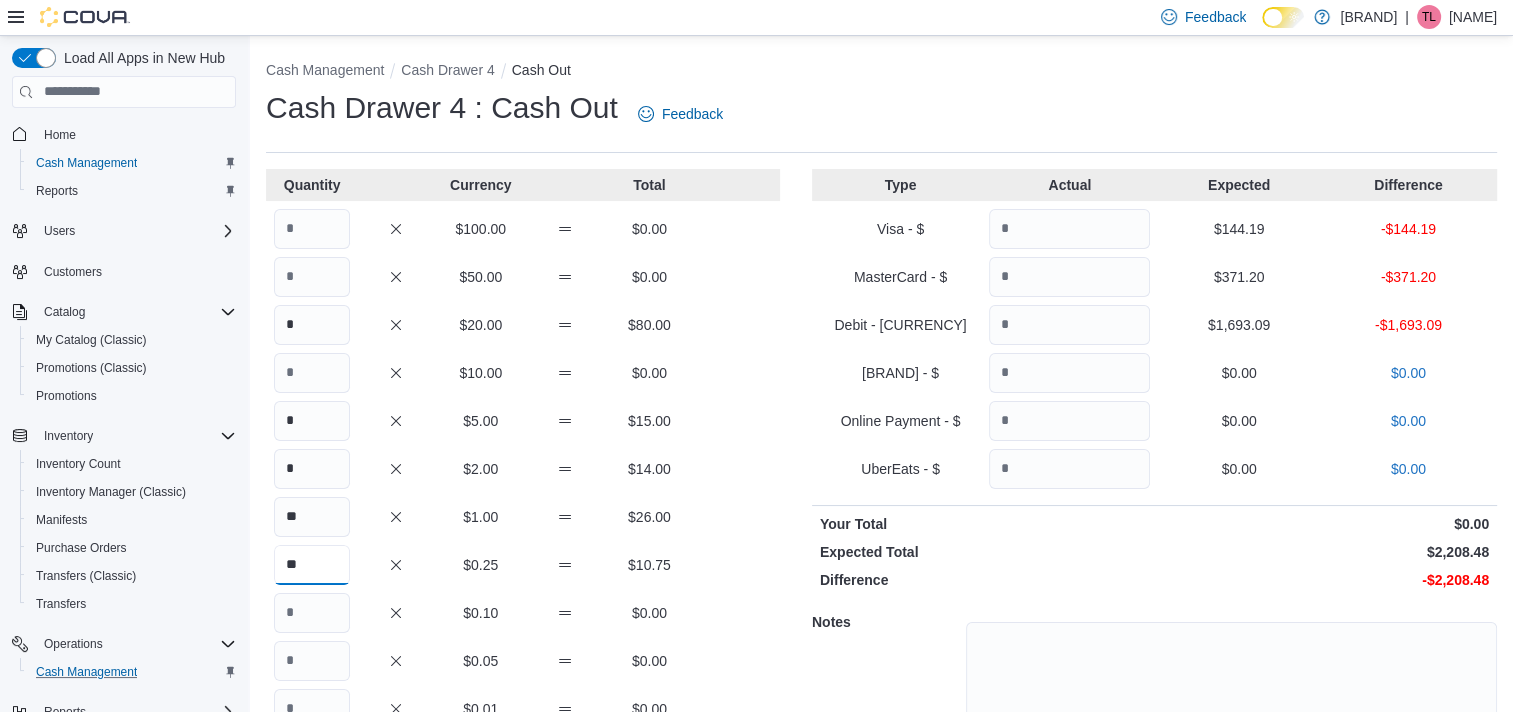 type on "**" 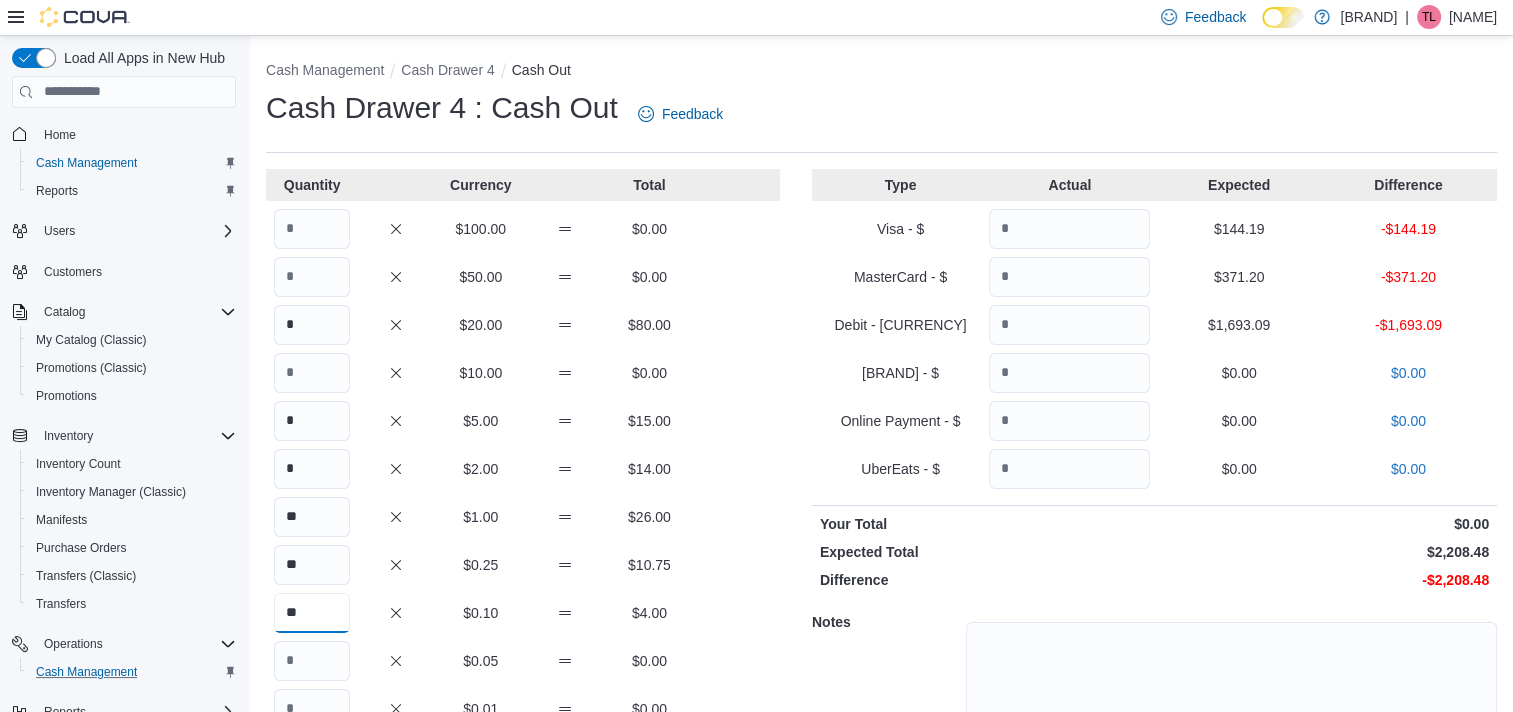 type on "**" 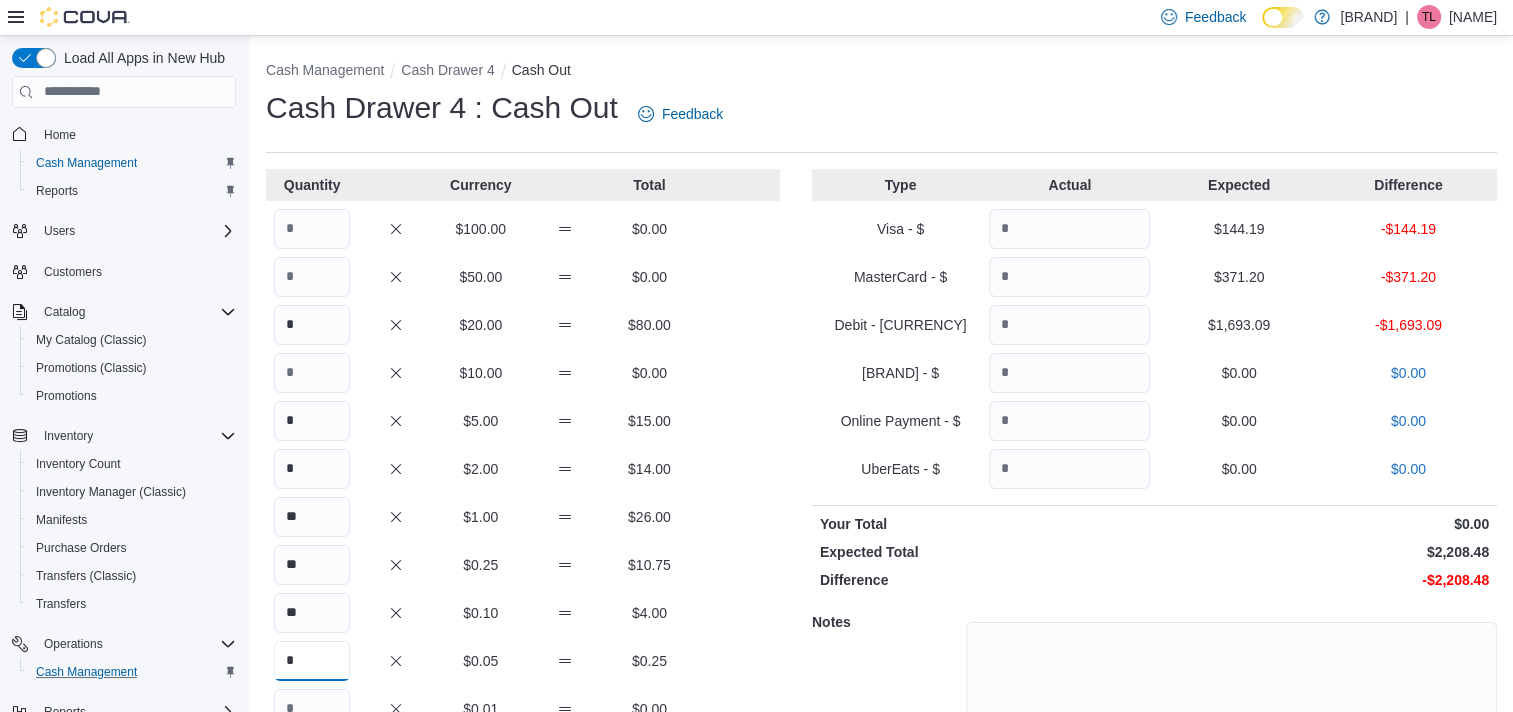 type on "*" 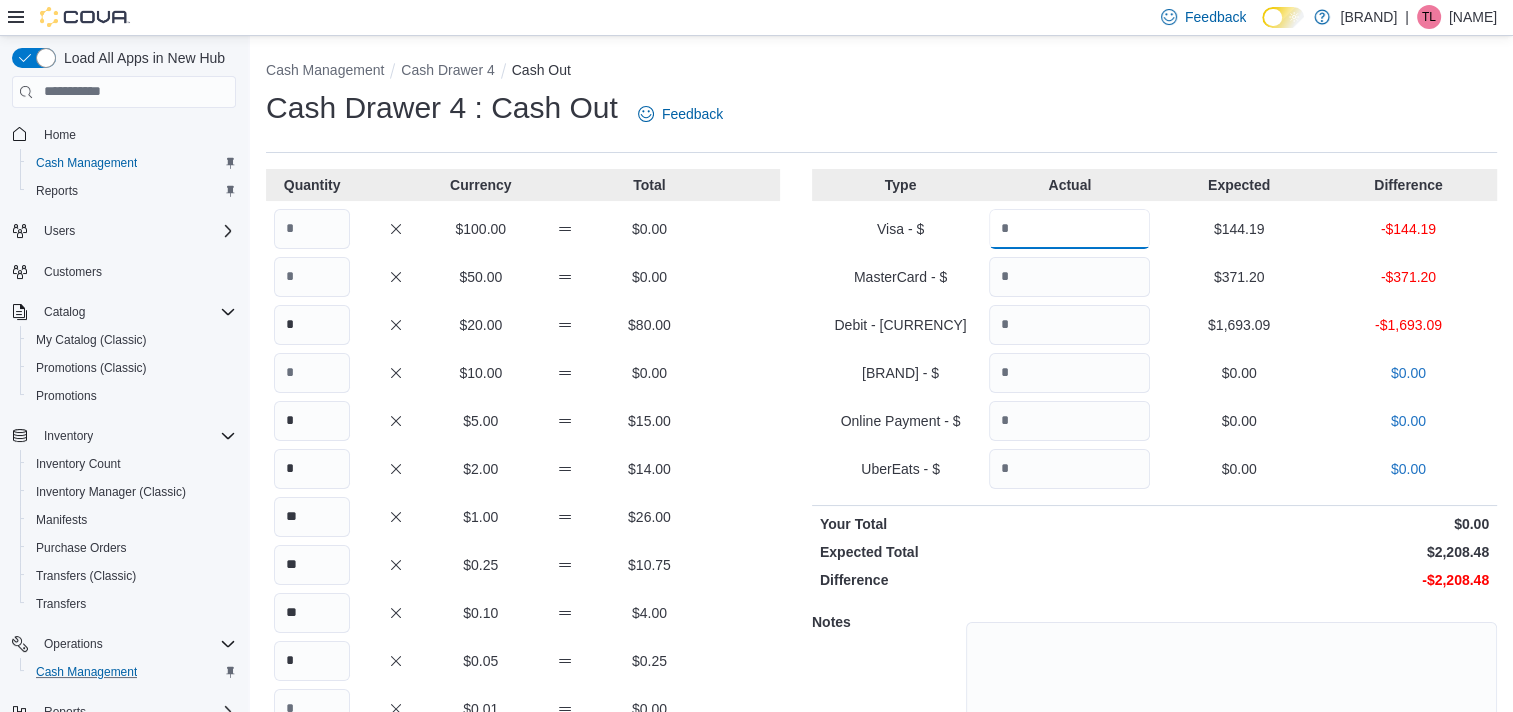 click at bounding box center [1069, 229] 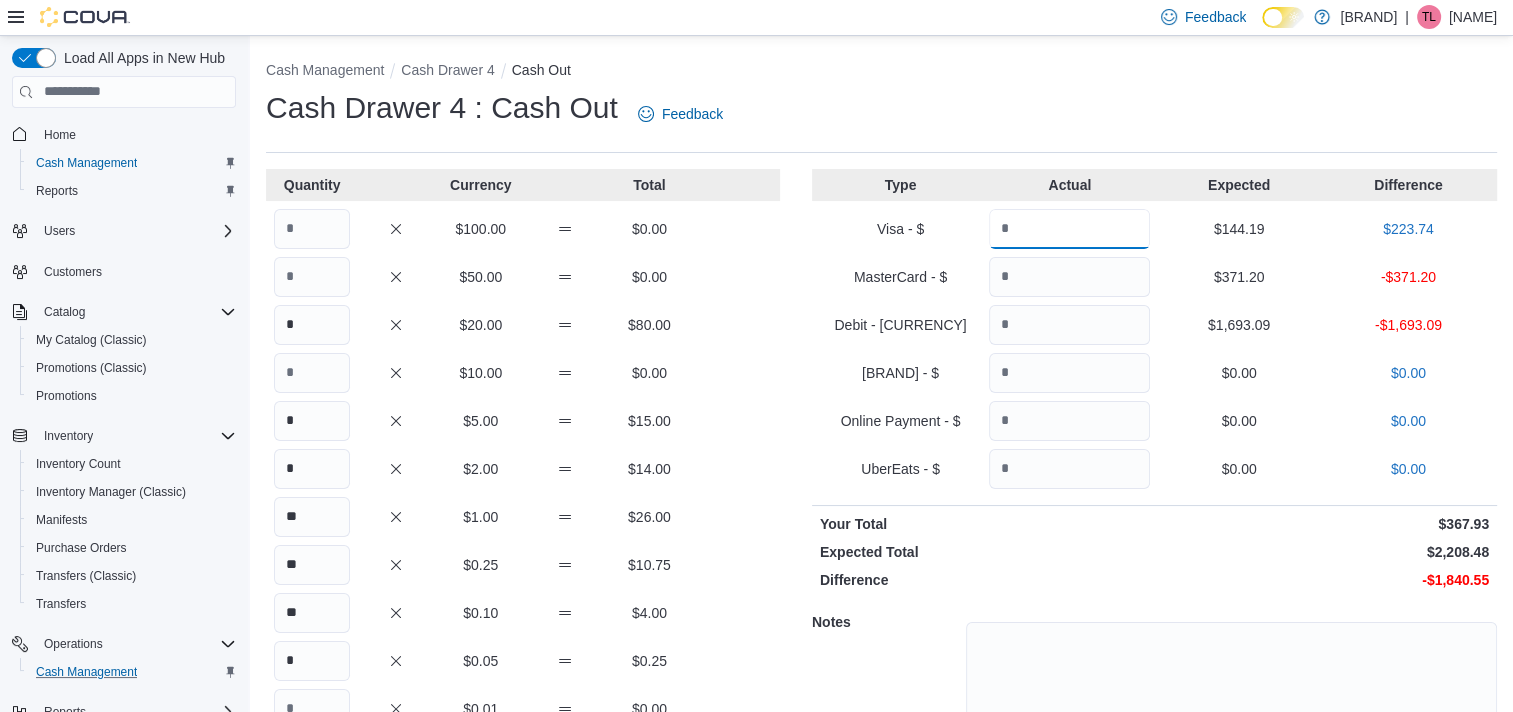 type on "******" 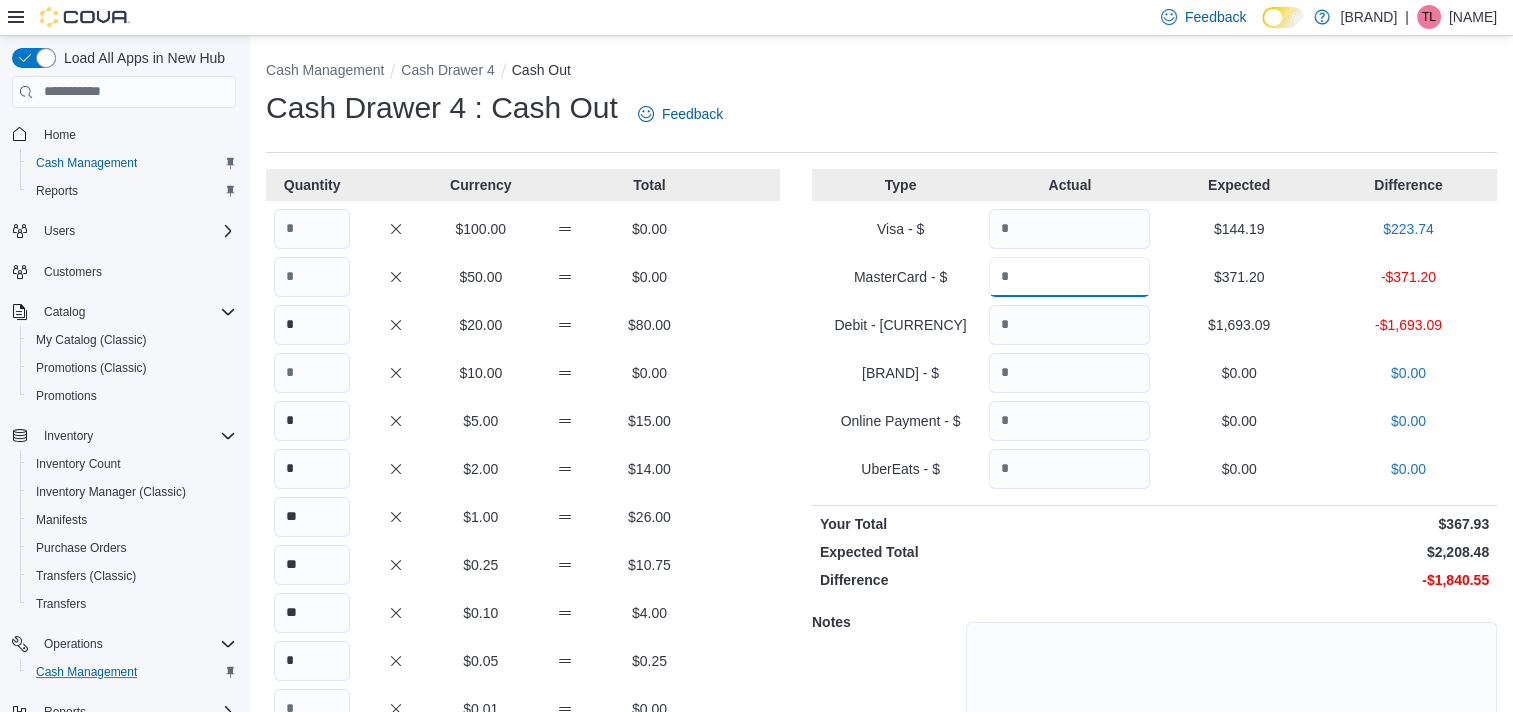 click at bounding box center (1069, 277) 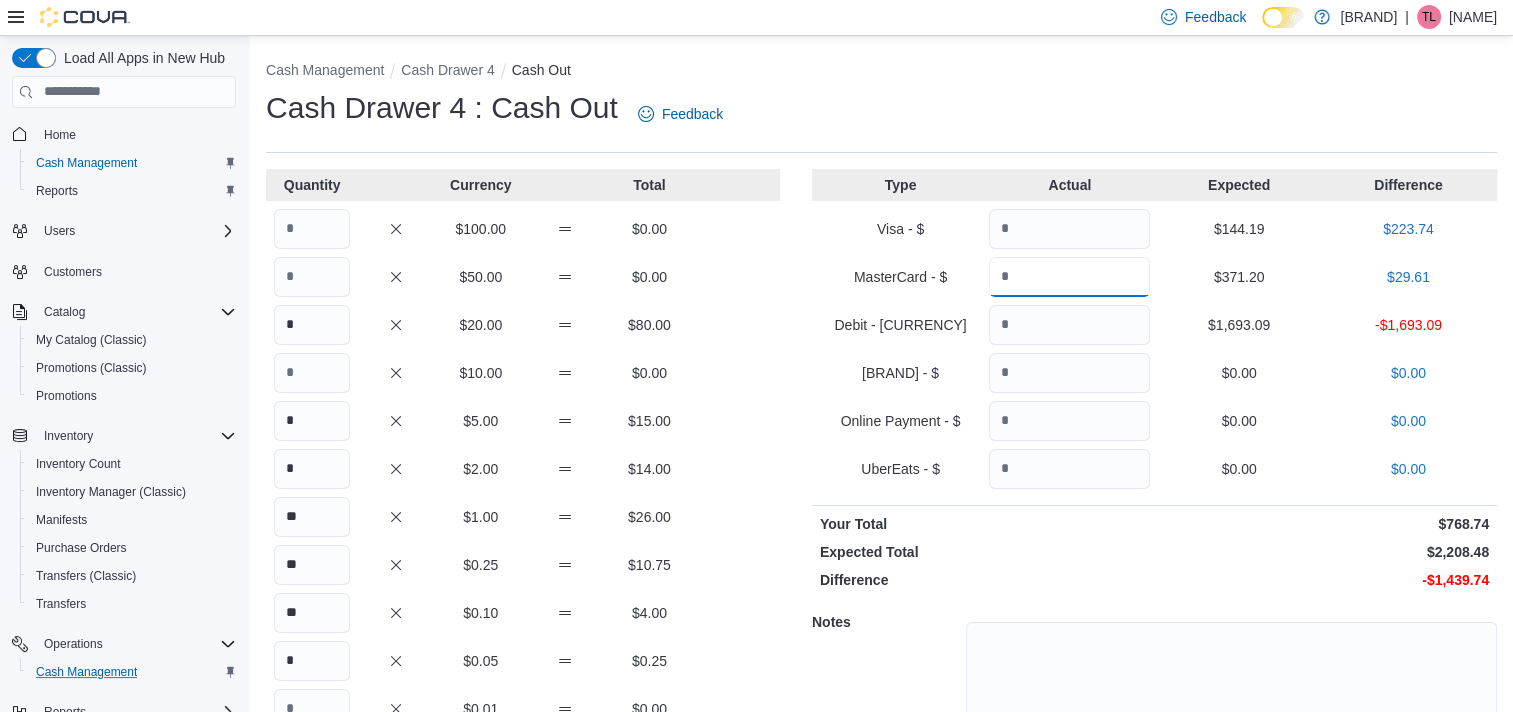 type on "******" 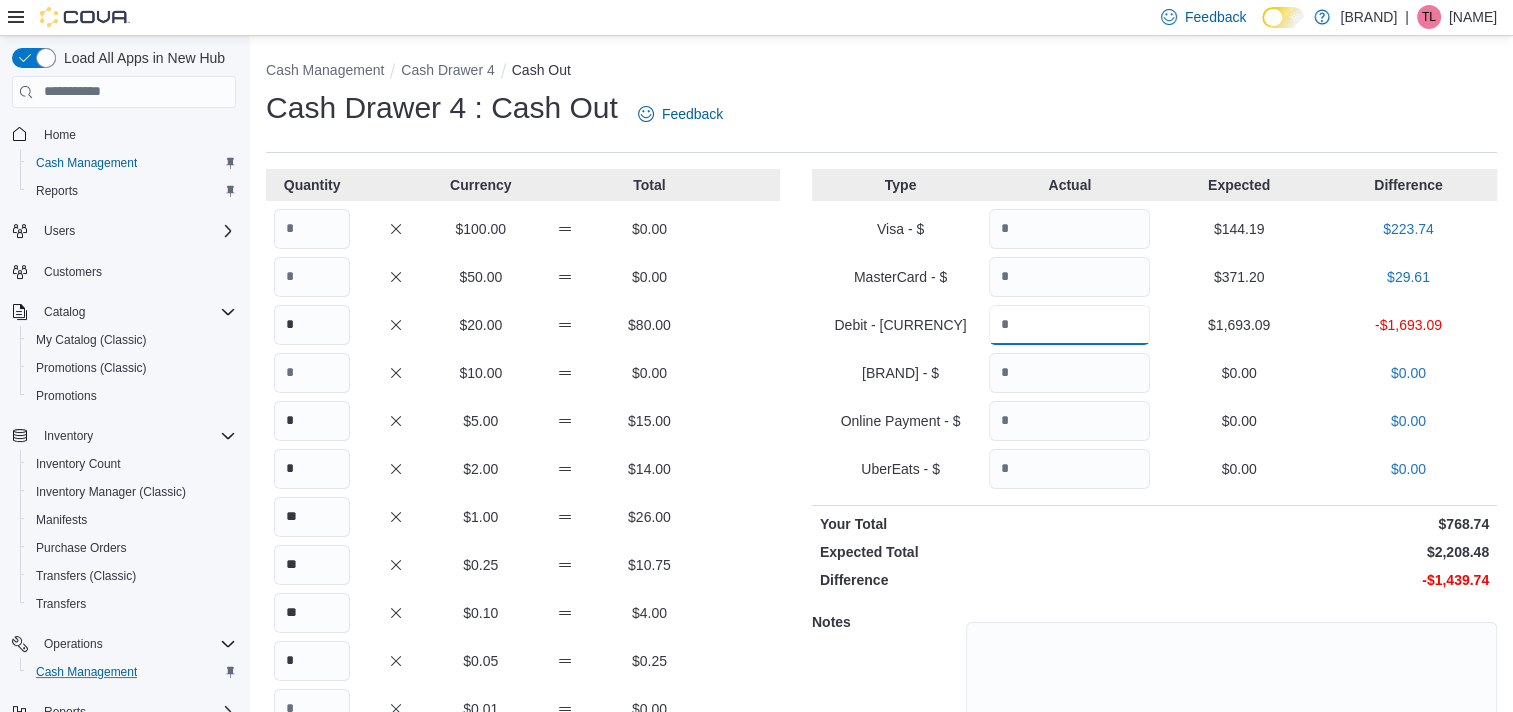 click at bounding box center (1069, 325) 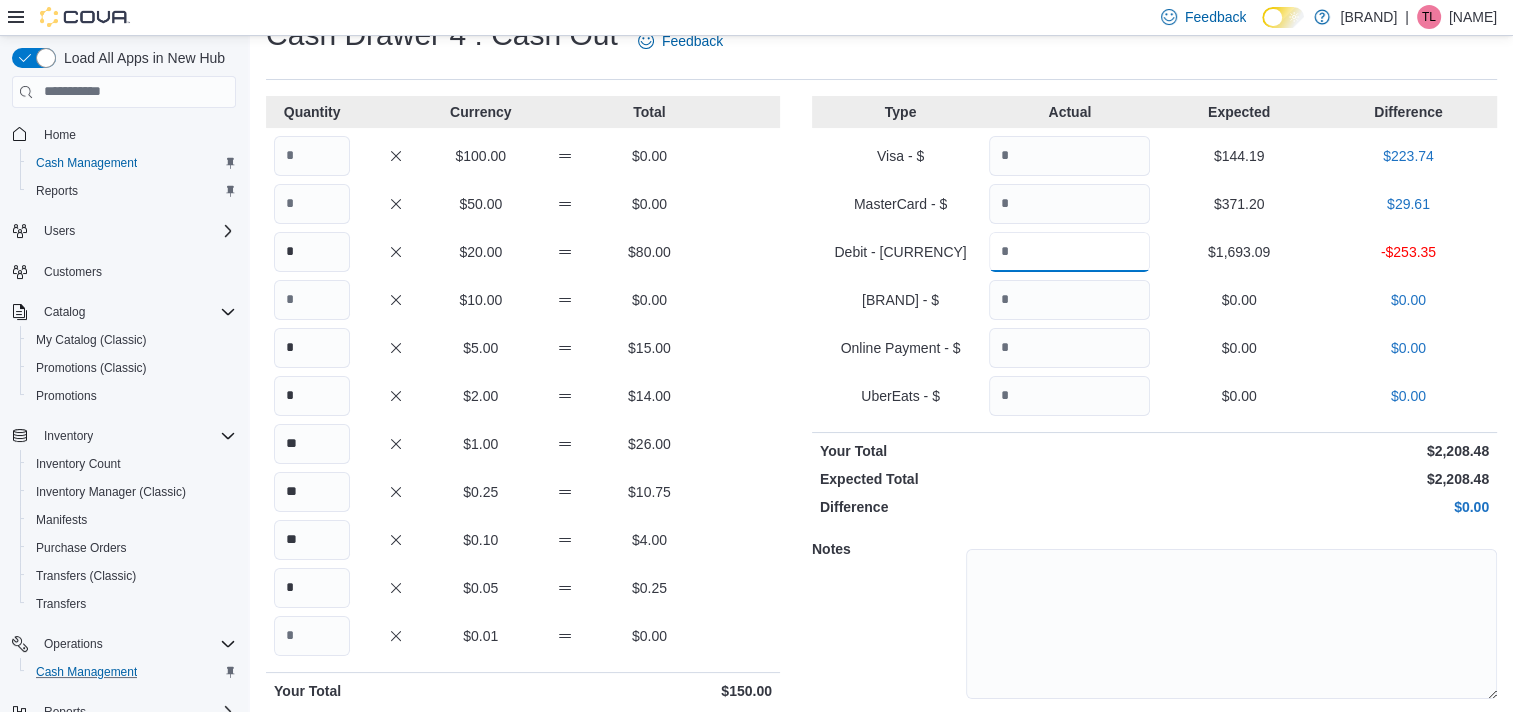 scroll, scrollTop: 141, scrollLeft: 0, axis: vertical 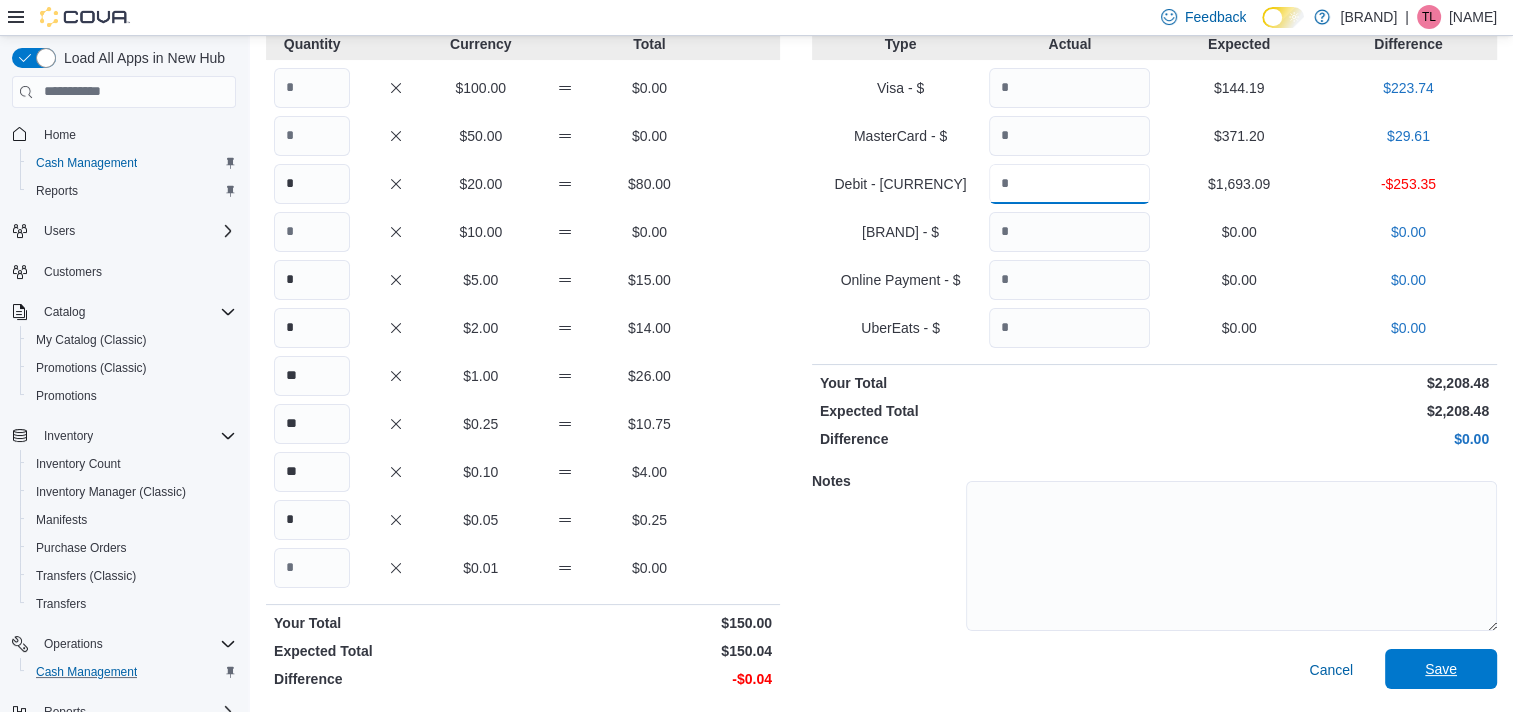 type on "*******" 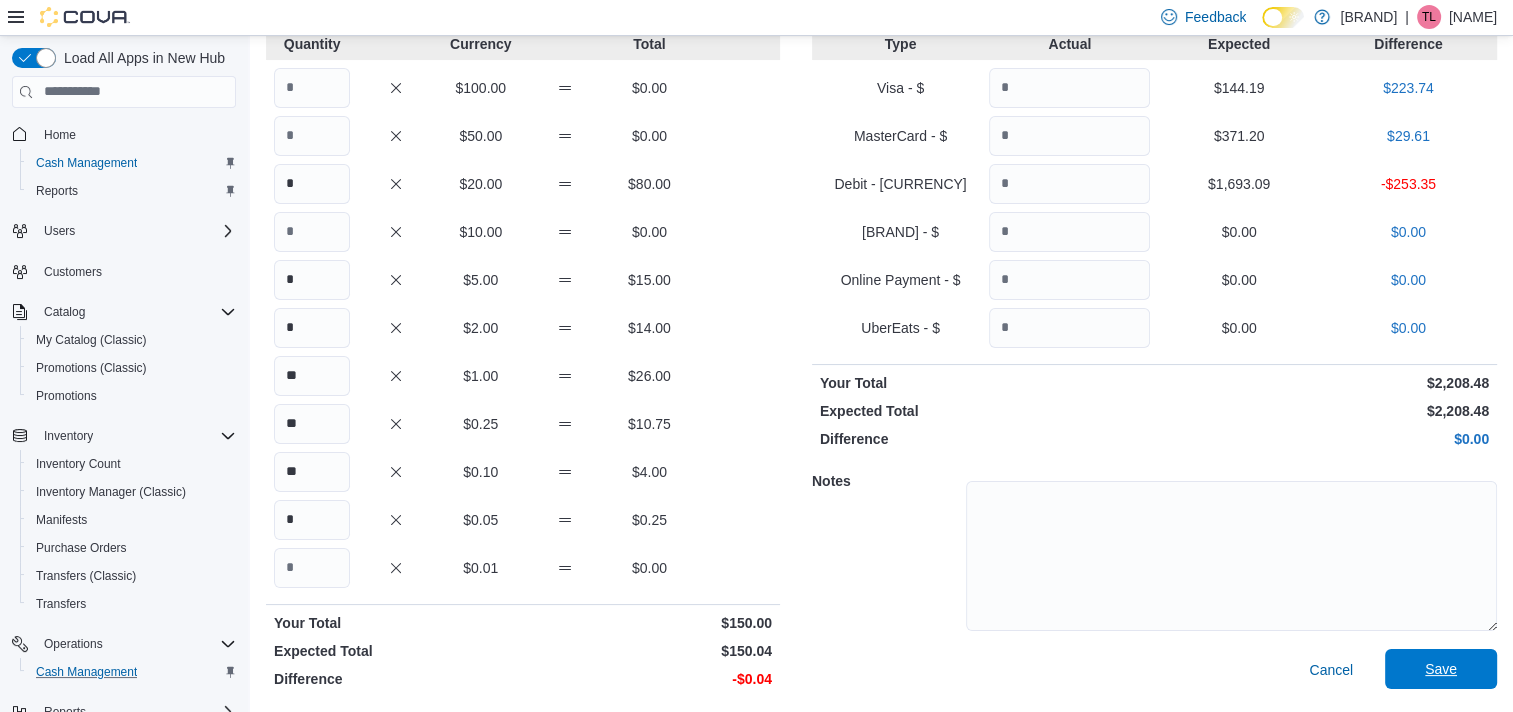click on "Save" at bounding box center (1441, 669) 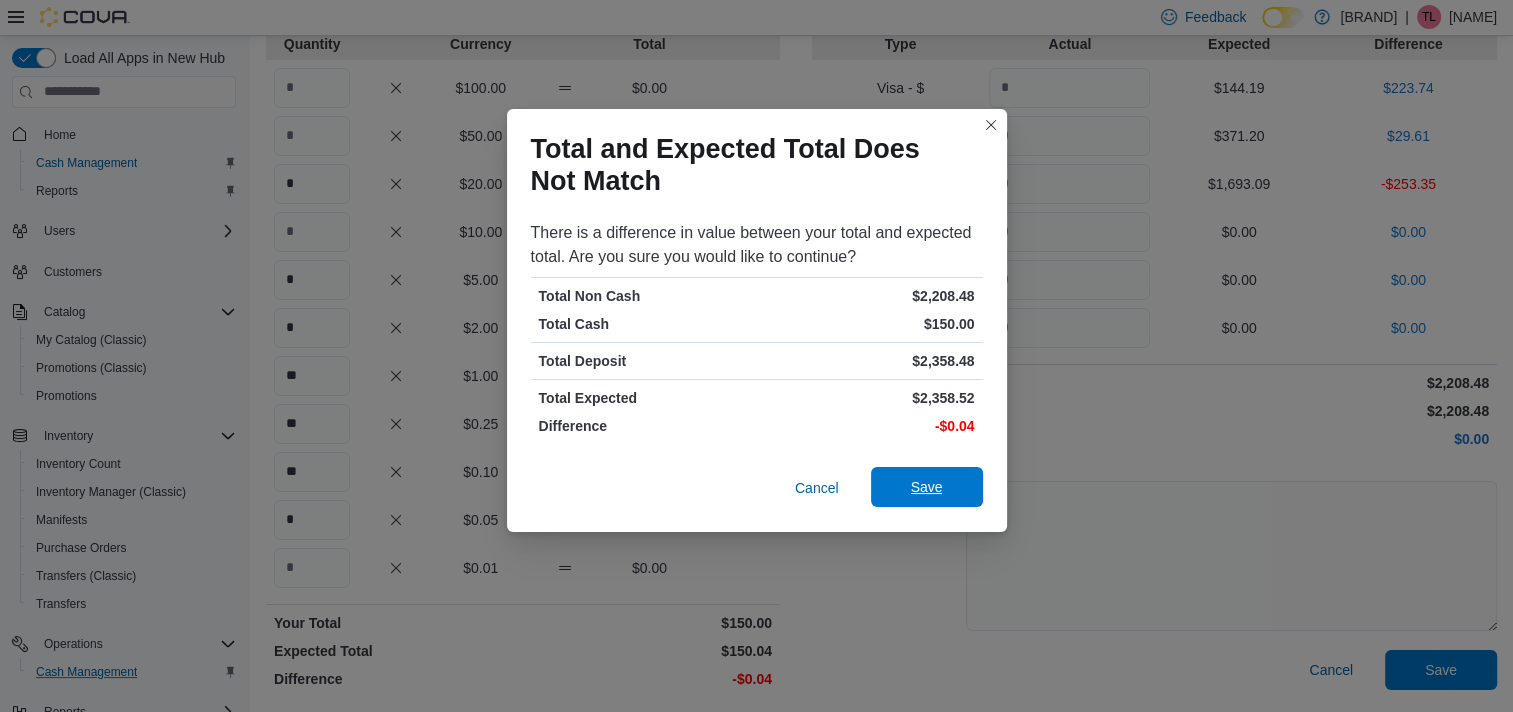 click on "Save" at bounding box center [927, 487] 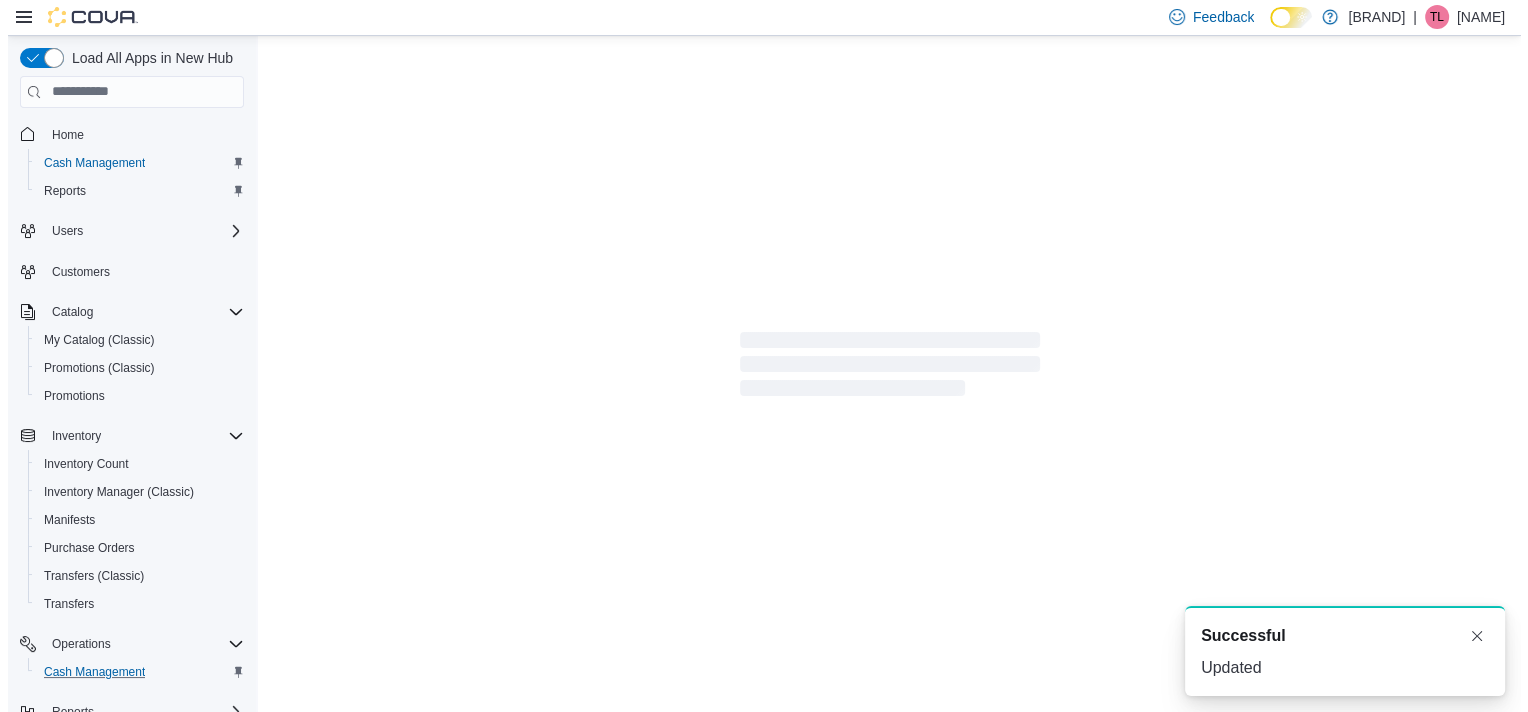 scroll, scrollTop: 0, scrollLeft: 0, axis: both 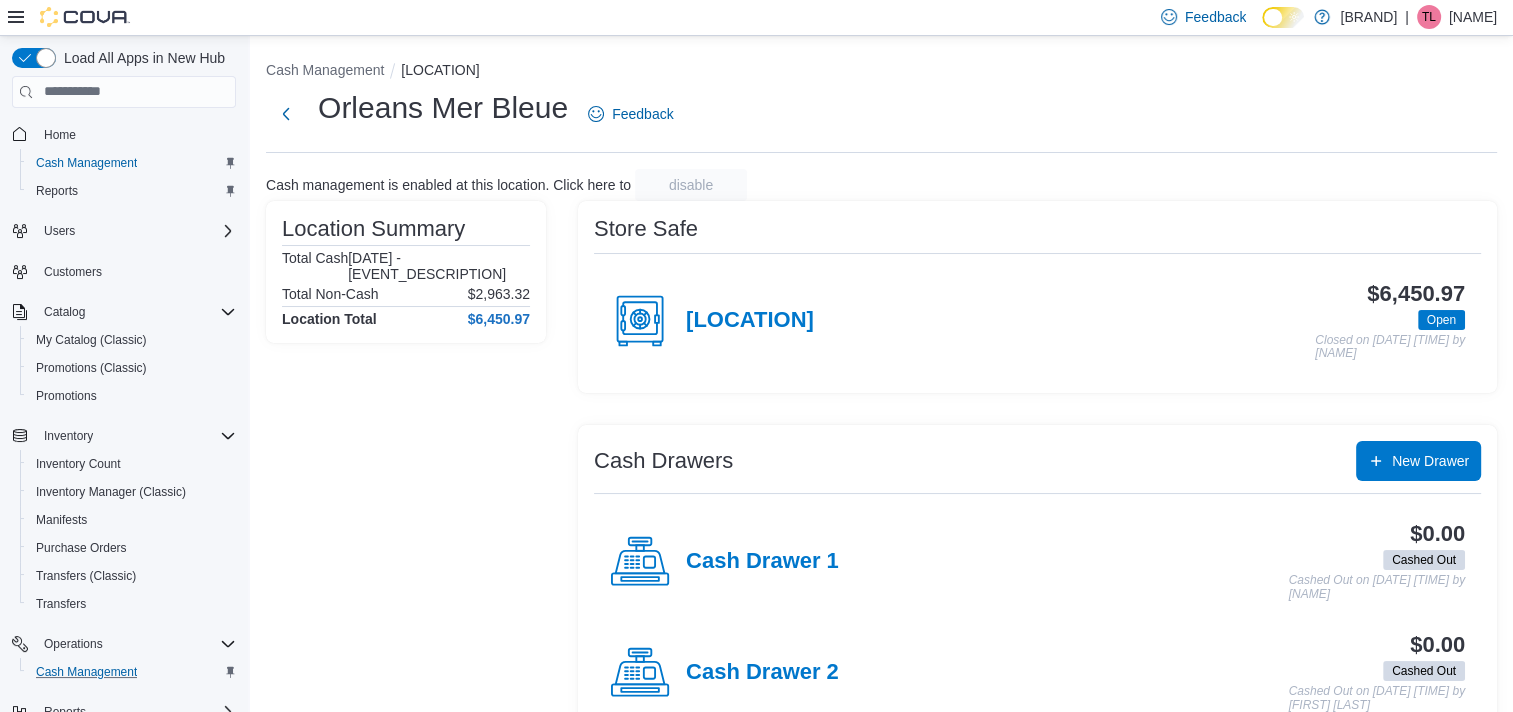 click on "[LOCATION]" at bounding box center (712, 321) 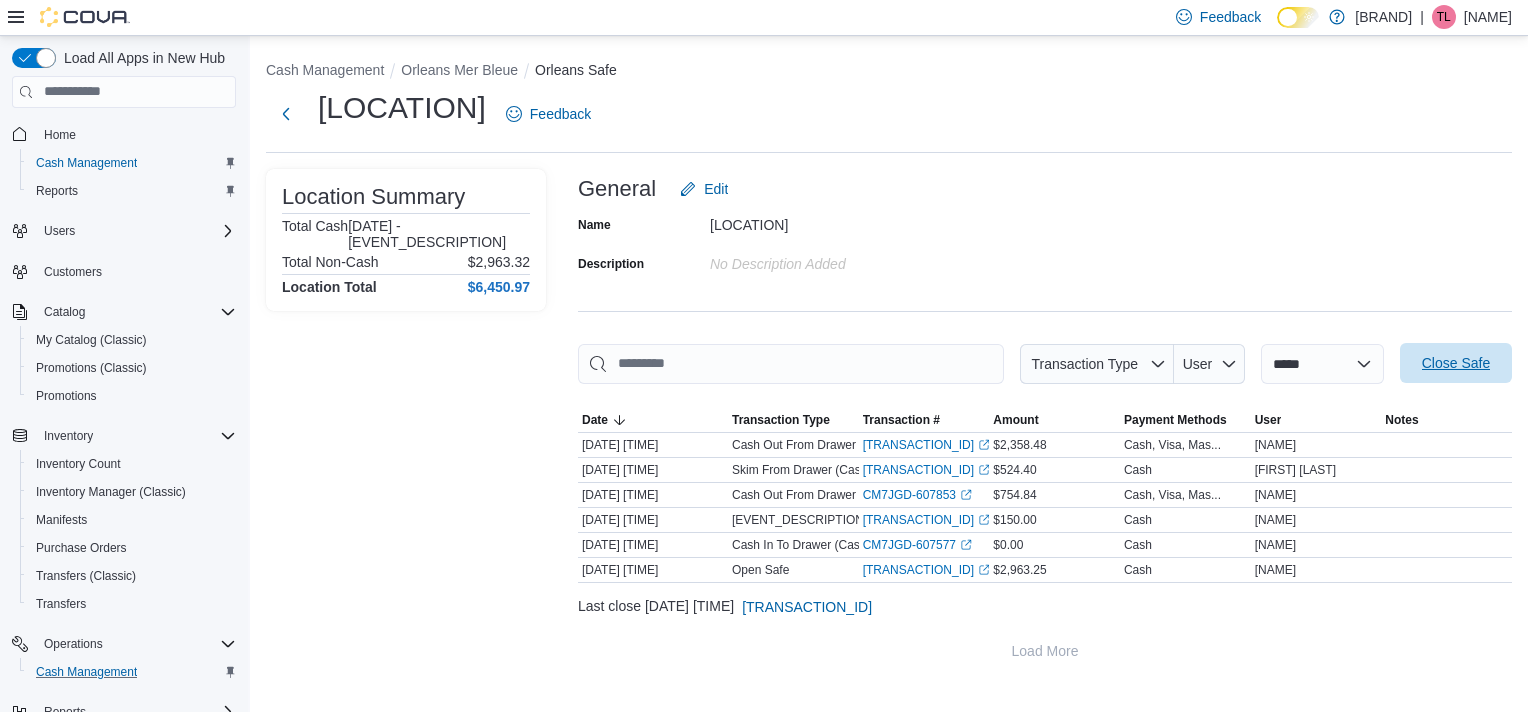 click on "Close Safe" at bounding box center (1456, 363) 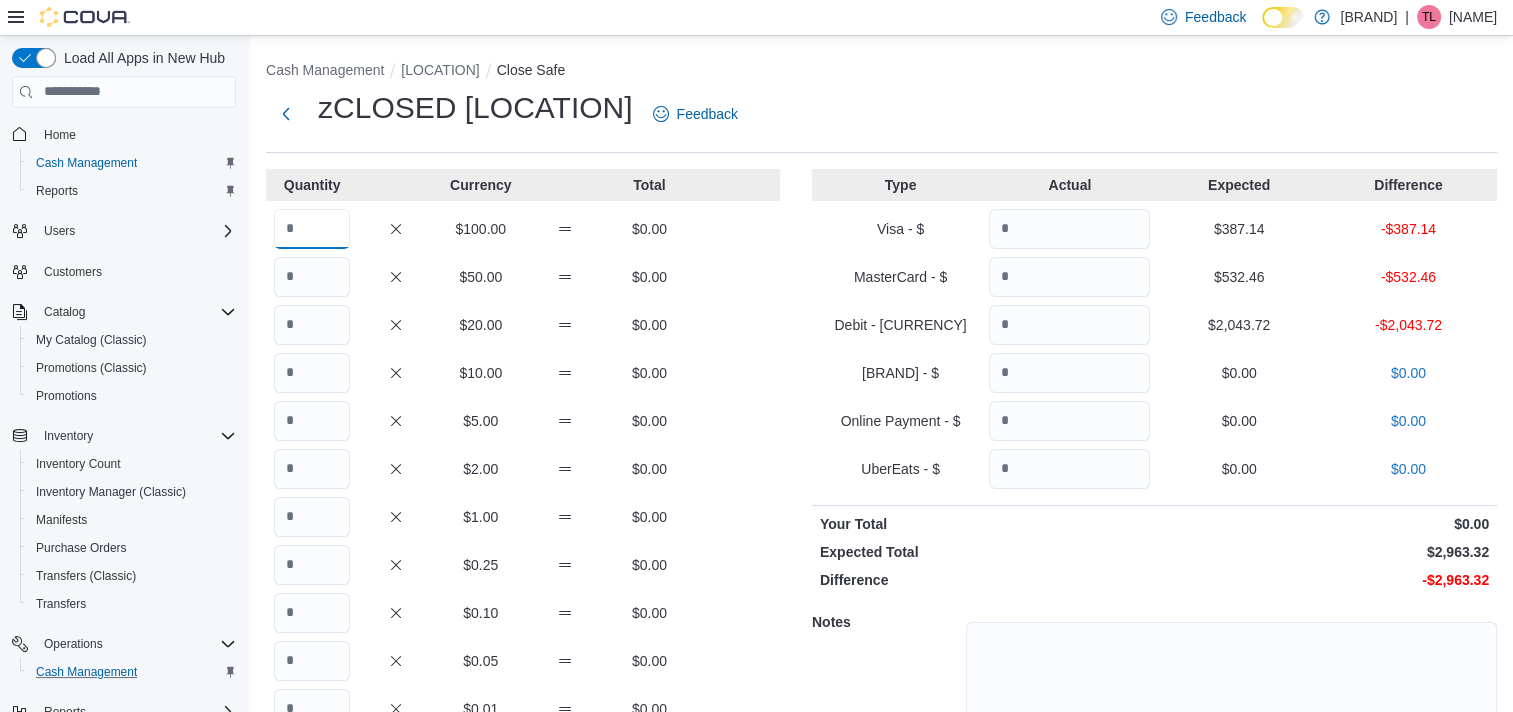 click at bounding box center (312, 229) 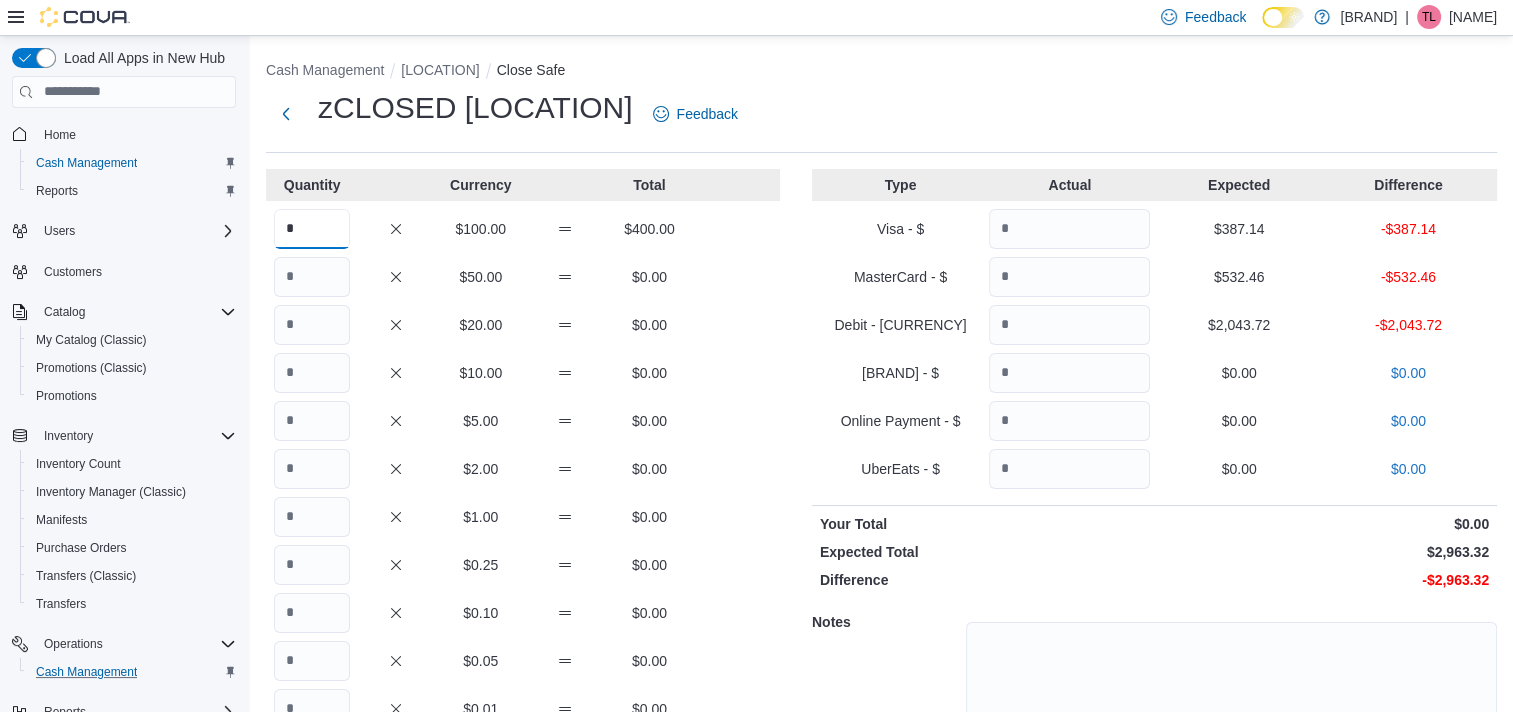 type on "*" 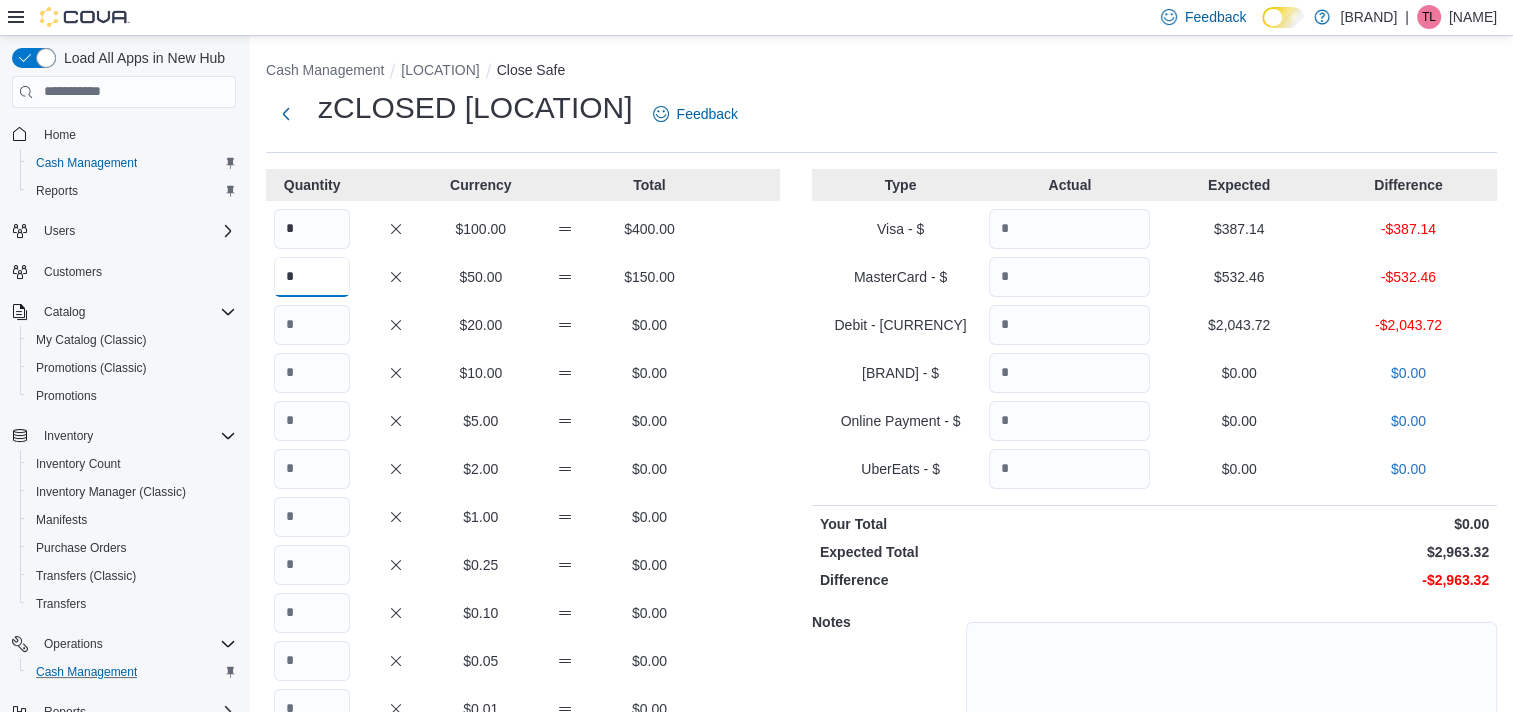 type on "*" 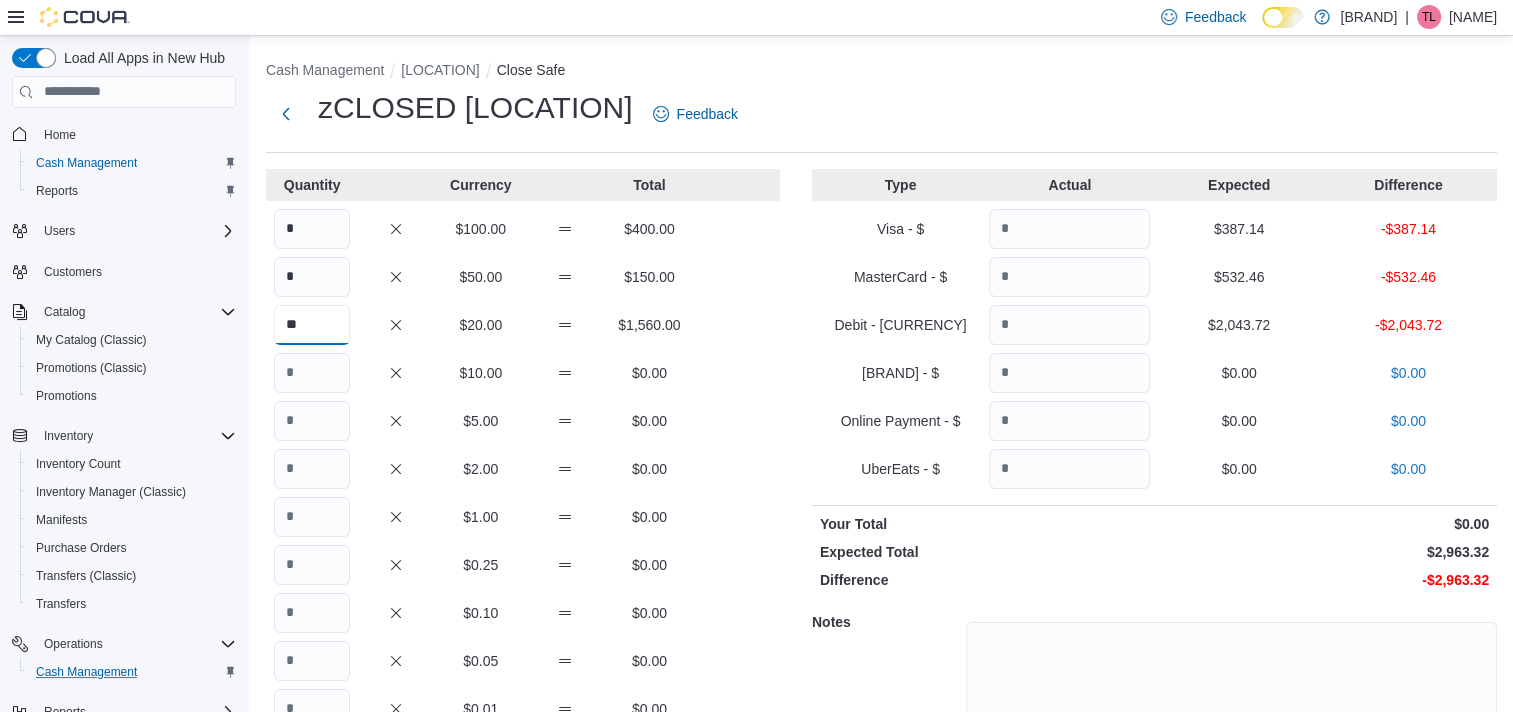 type on "**" 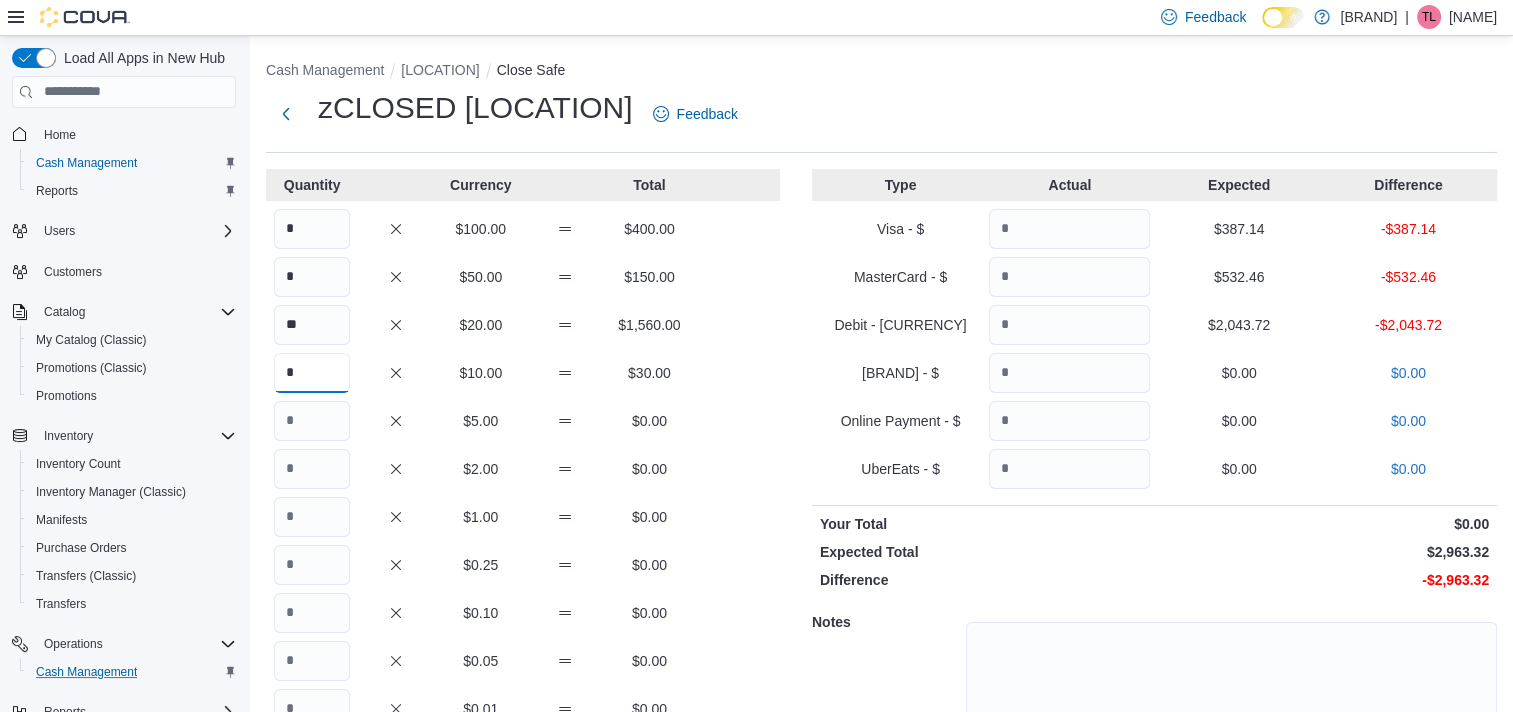 type on "*" 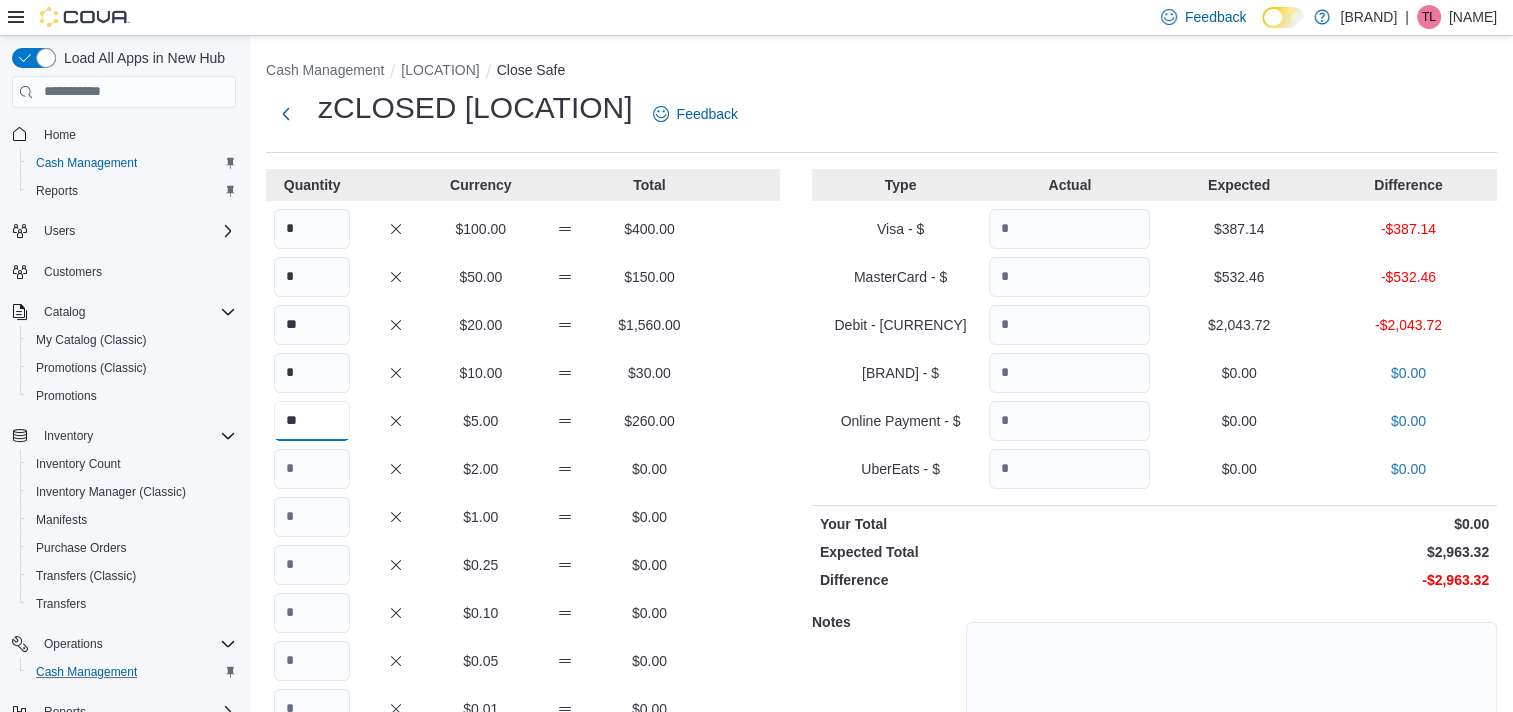 type on "**" 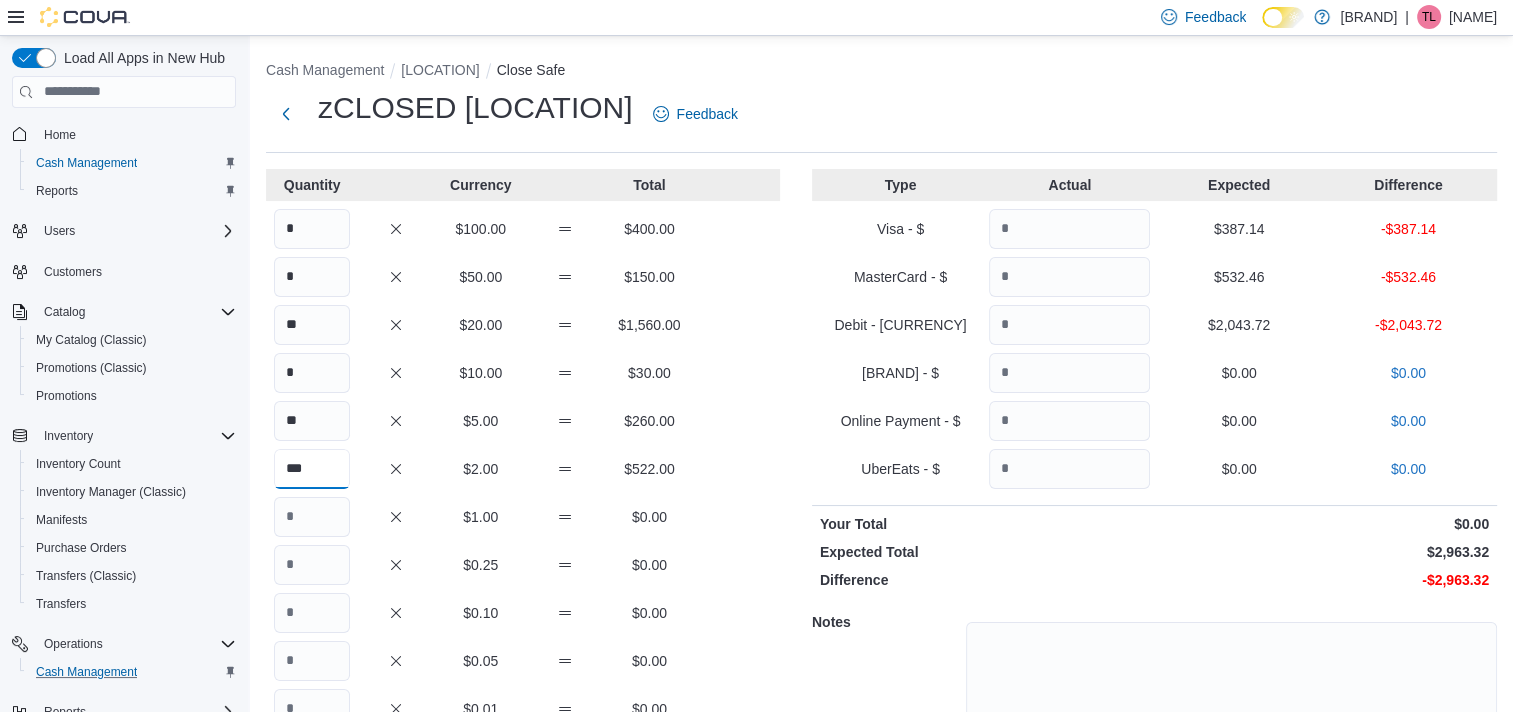 type on "***" 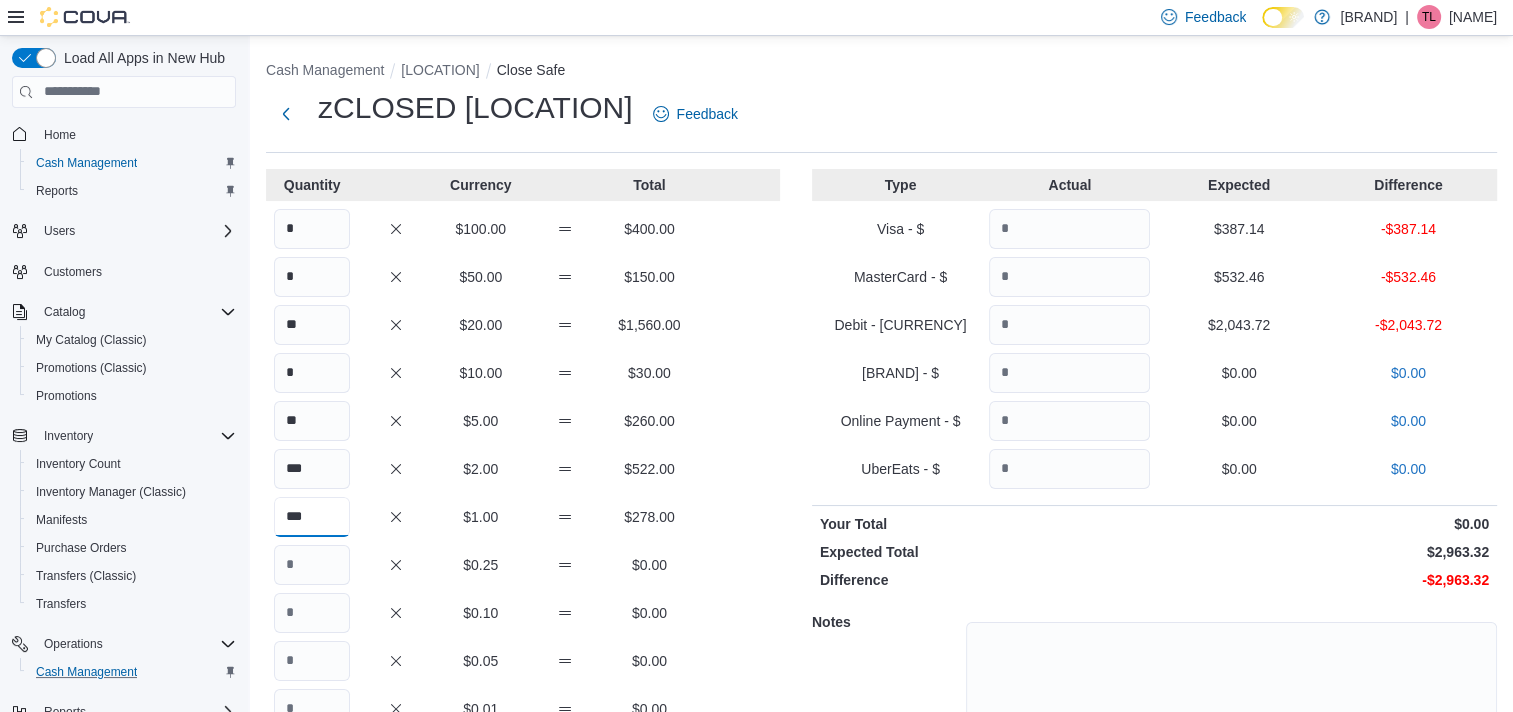 type on "***" 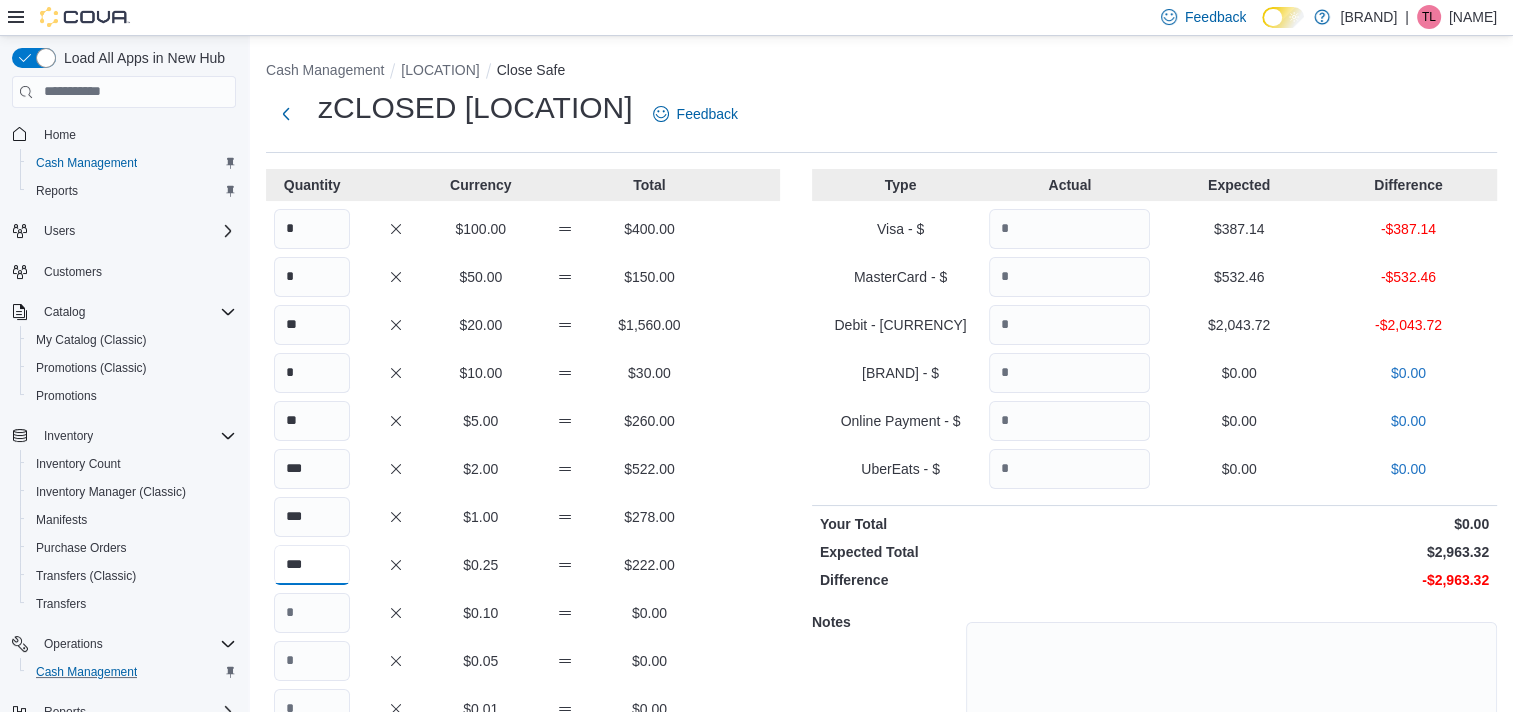 type on "***" 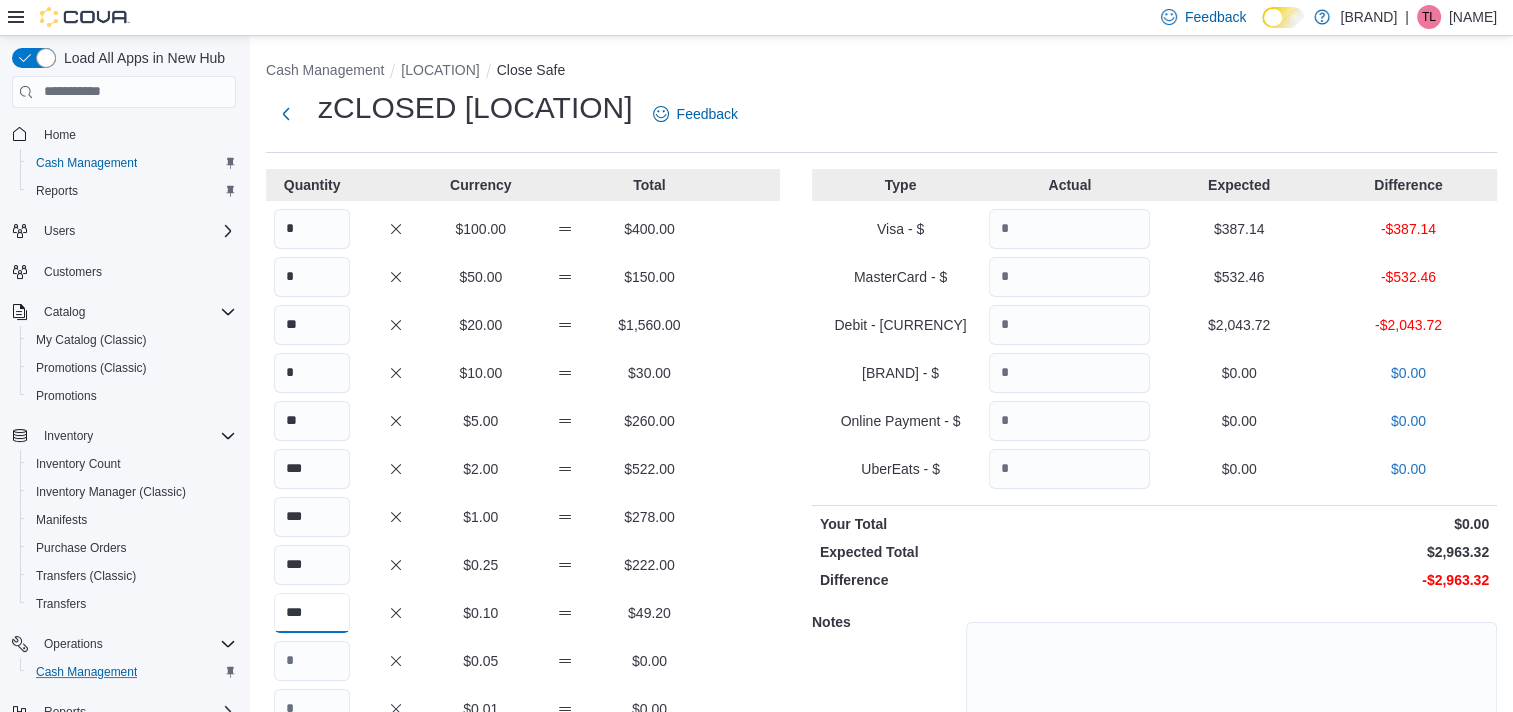 type on "***" 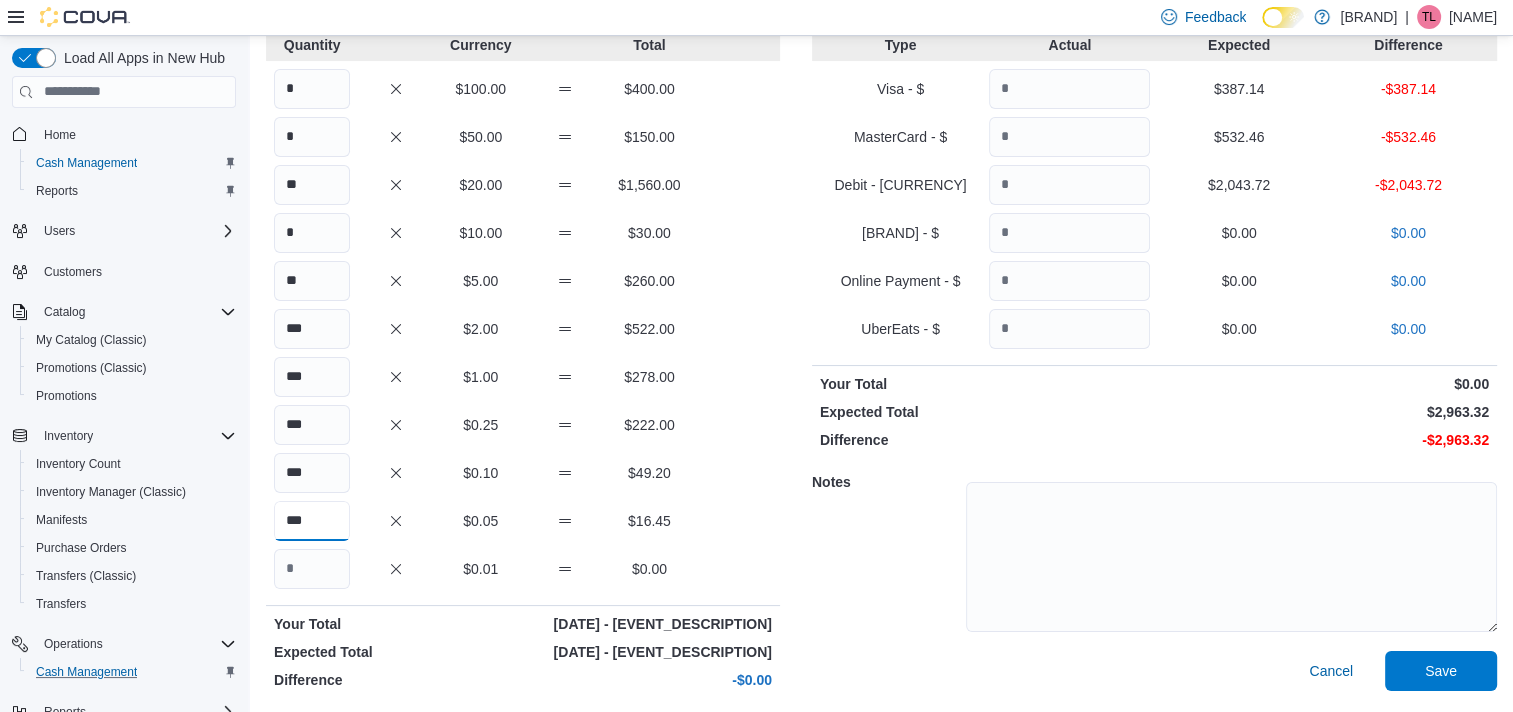 scroll, scrollTop: 141, scrollLeft: 0, axis: vertical 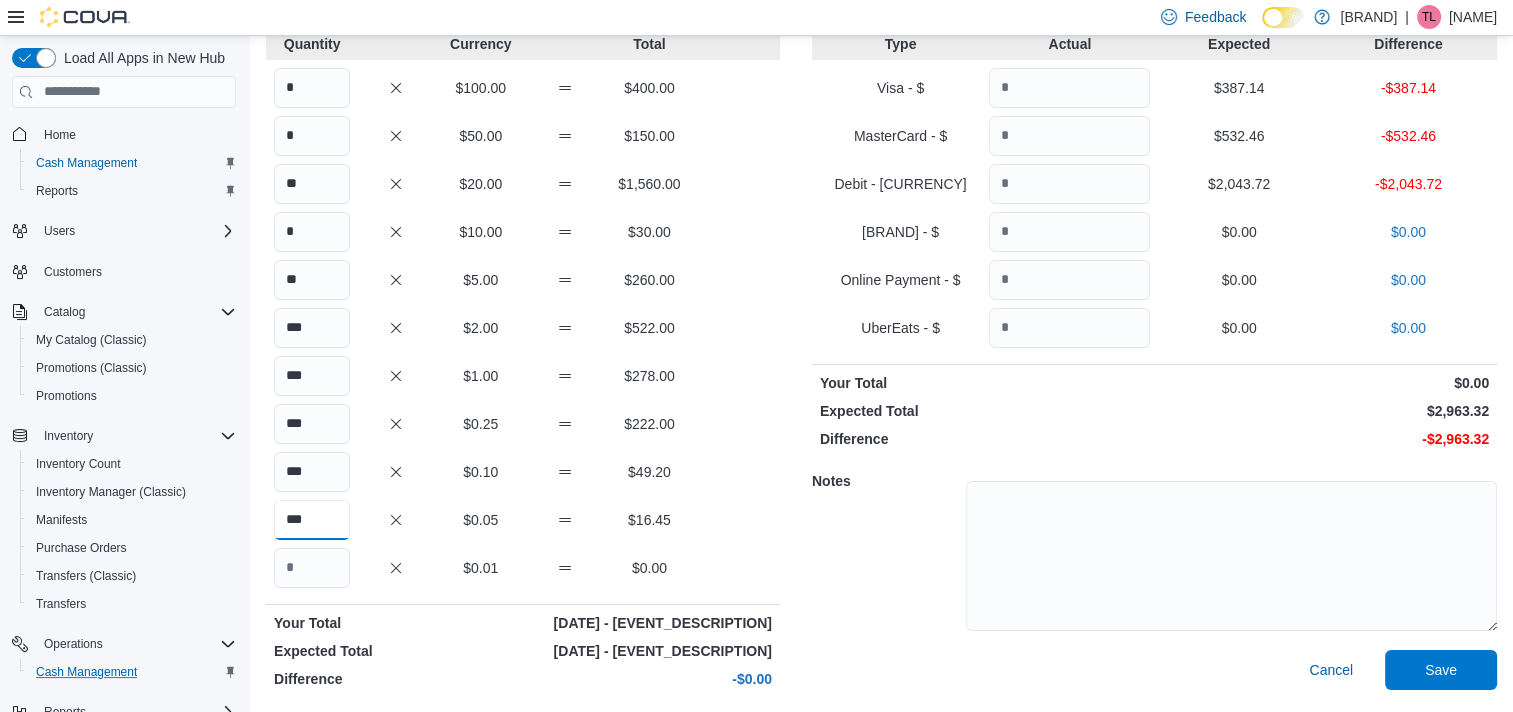 type on "***" 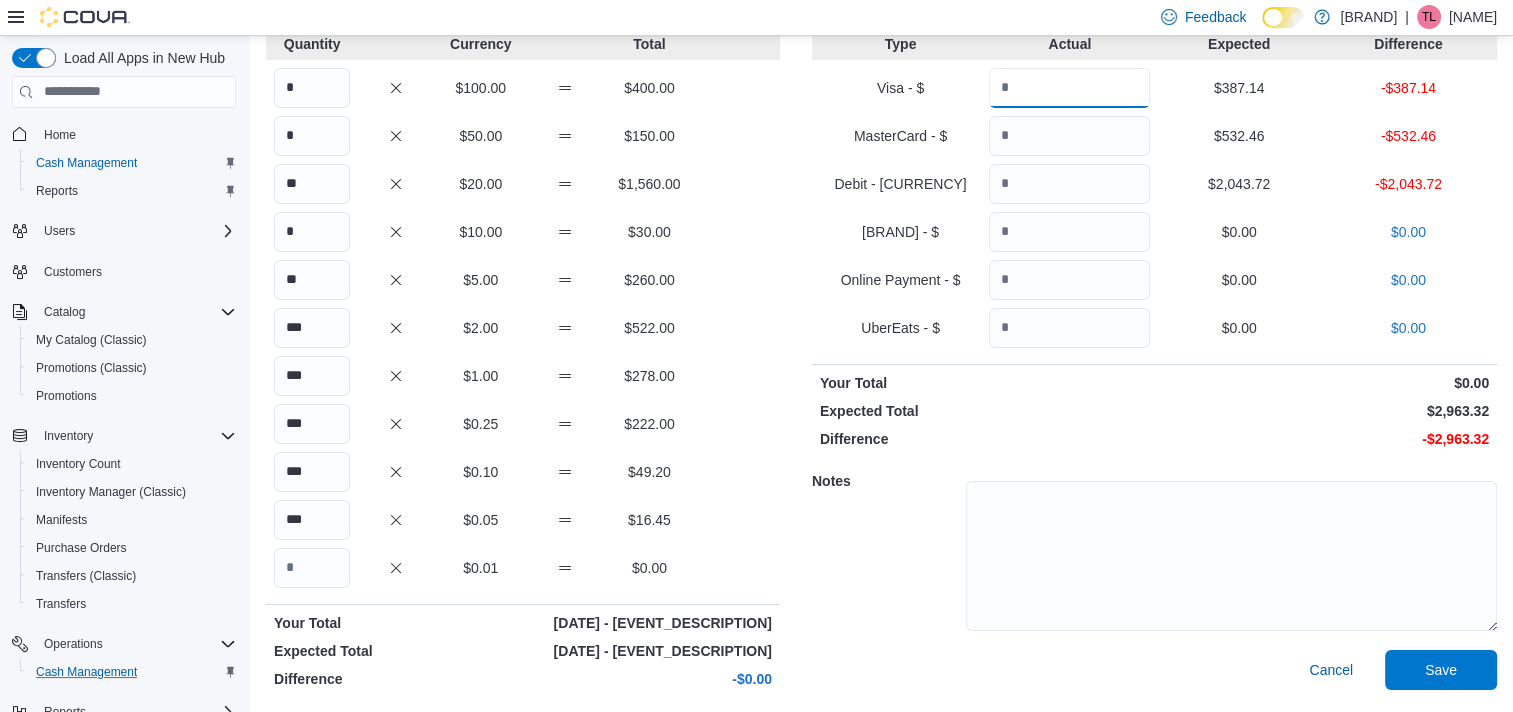 click at bounding box center (1069, 88) 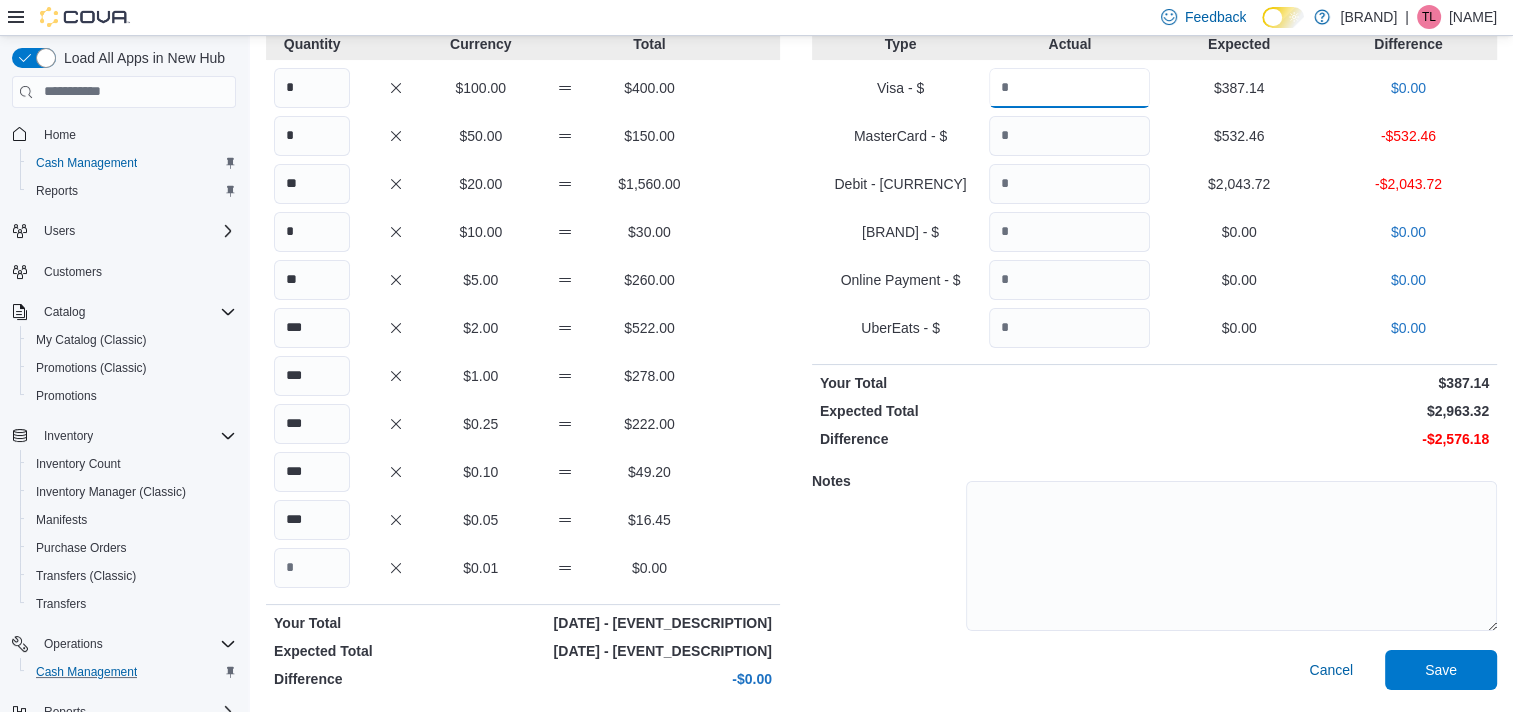 type on "******" 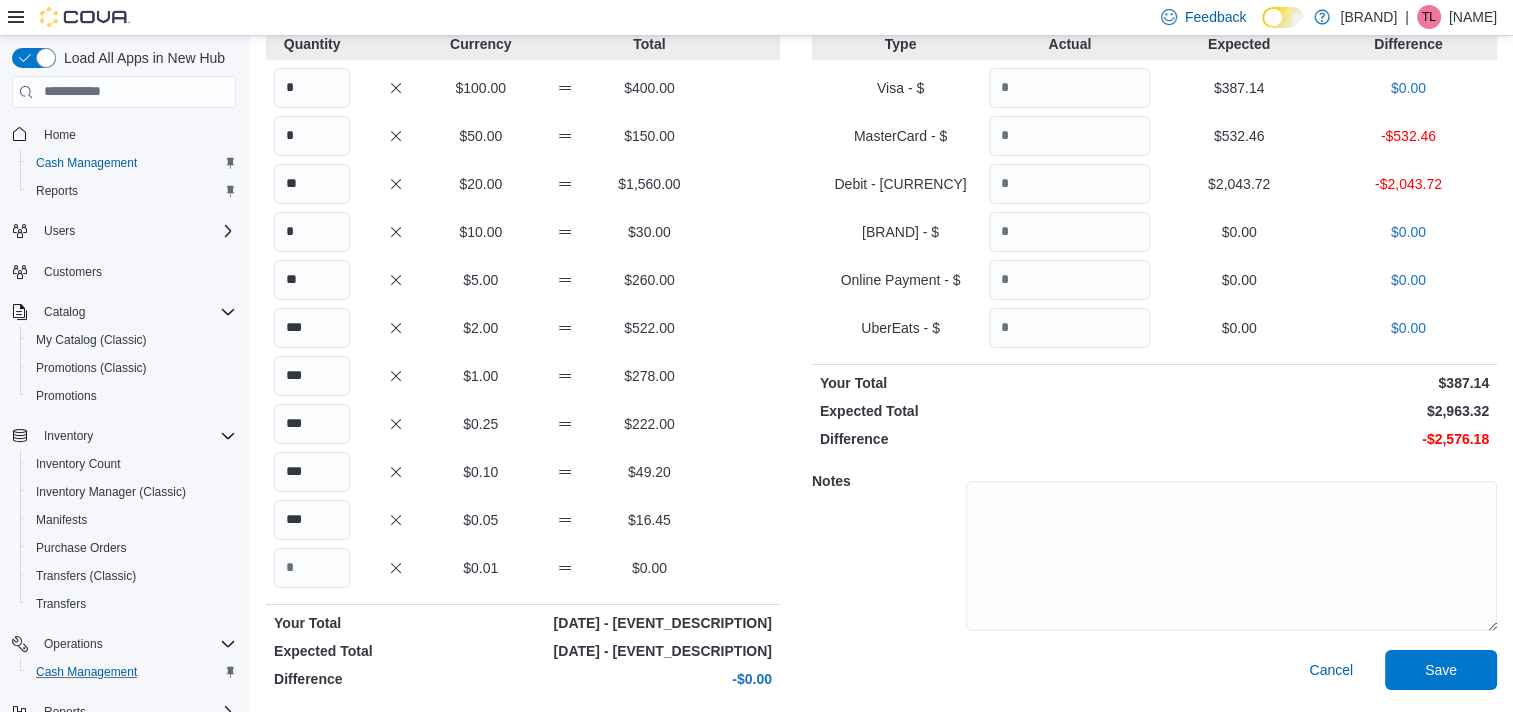 click on "Type Actual Expected Difference Visa - $ ****** [AMOUNT] [AMOUNT] [AMOUNT] MasterCard - $ [AMOUNT] [AMOUNT] Debit - $ [AMOUNT] [AMOUNT] Integrated Gift Card - $ [AMOUNT] [AMOUNT] Online Payment - $ [AMOUNT] [AMOUNT] UberEats - $ [AMOUNT] [AMOUNT] Your Total [AMOUNT] Expected Total [AMOUNT] Difference [AMOUNT] Notes Cancel Save" at bounding box center [1154, 362] 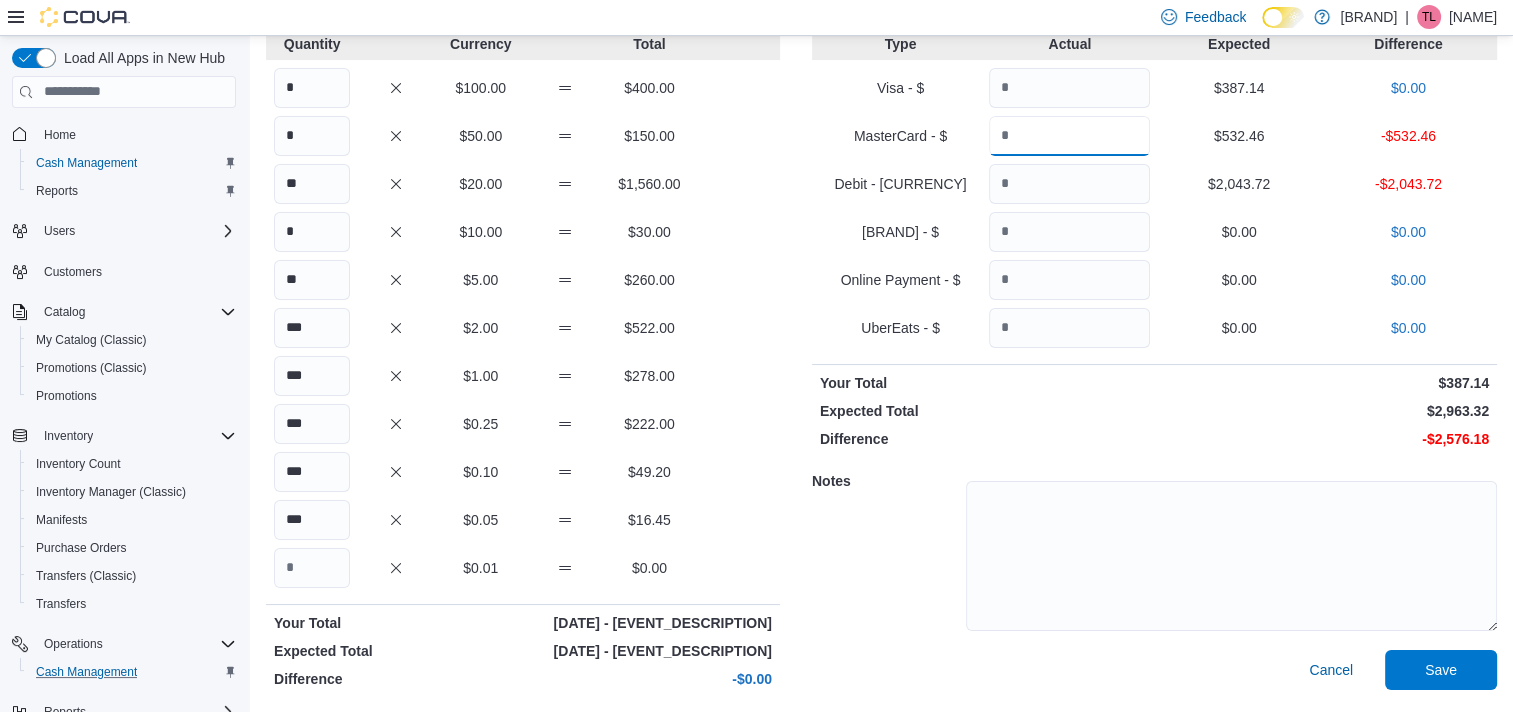 click at bounding box center [1069, 136] 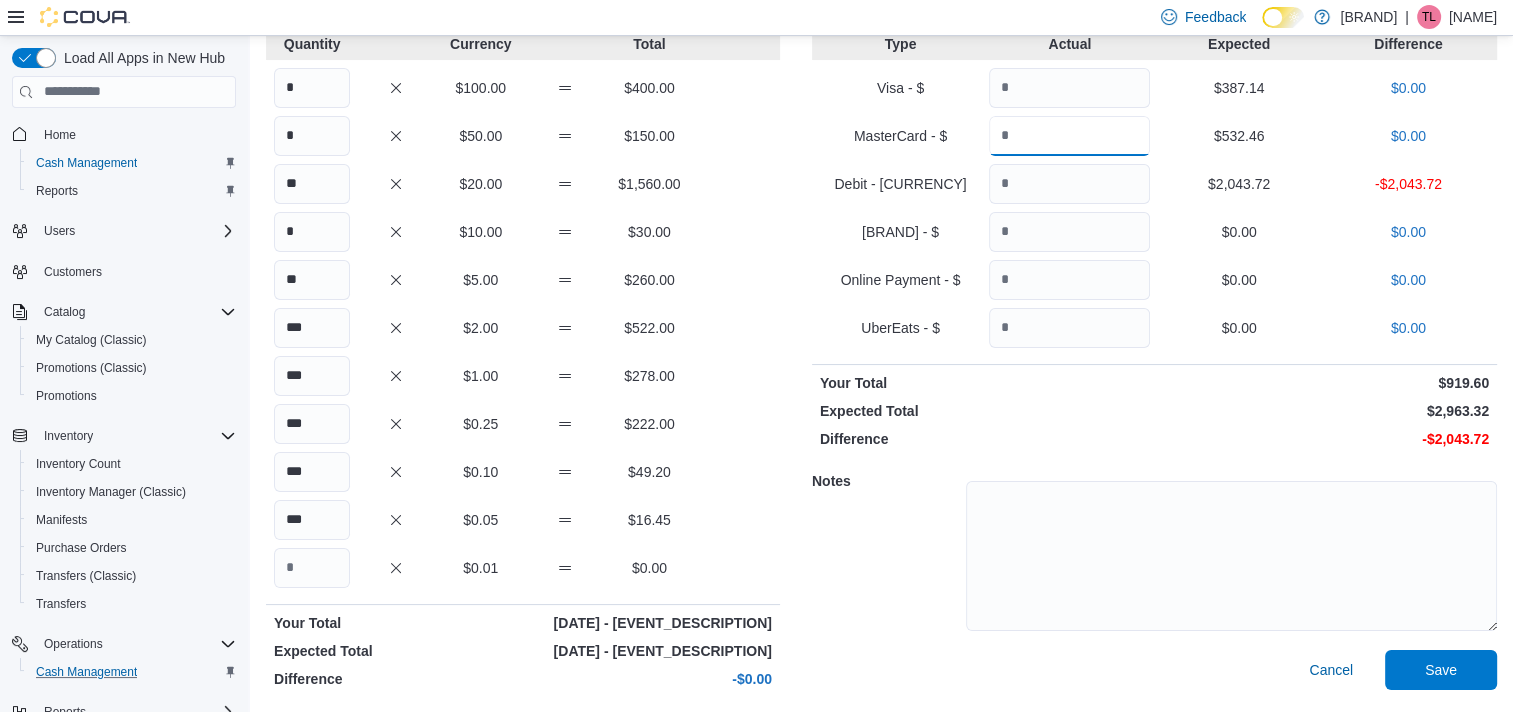 type on "******" 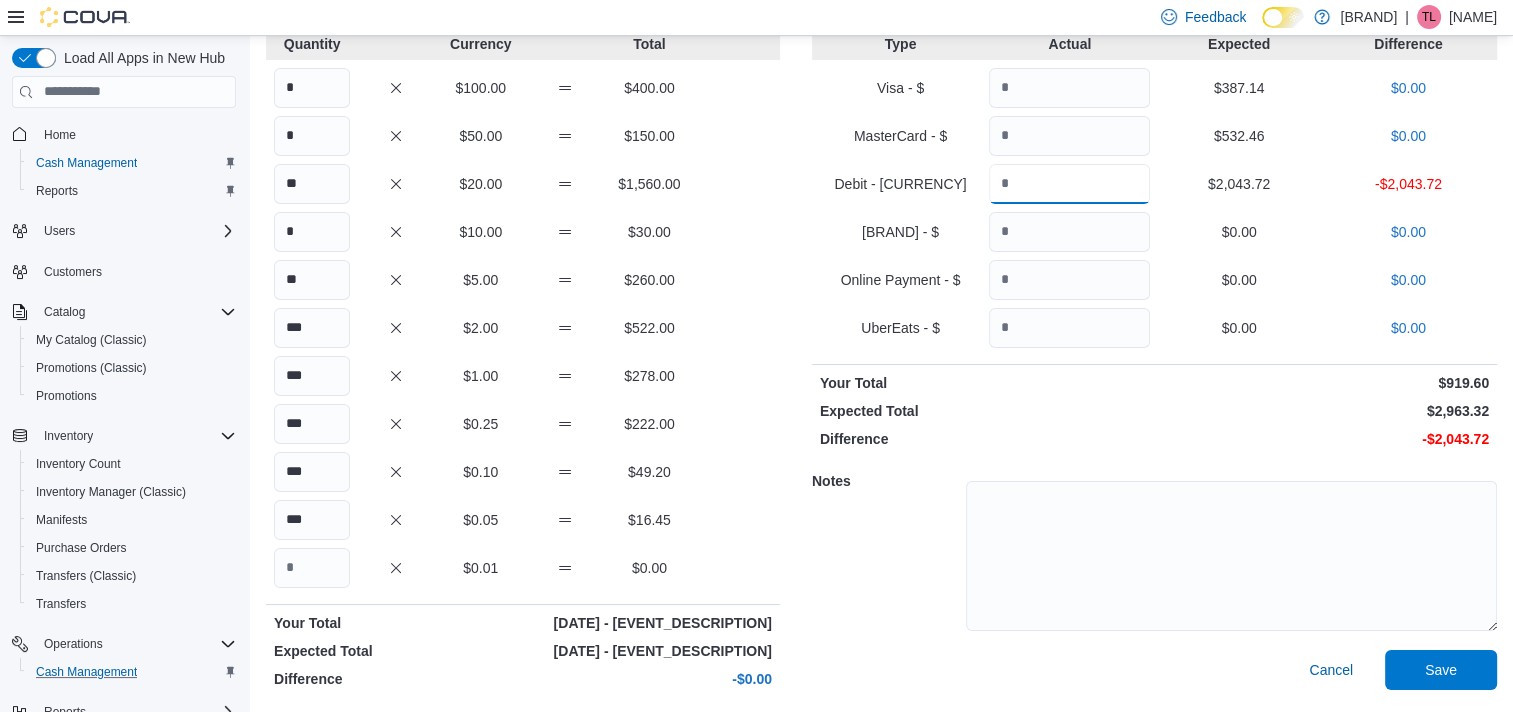 click at bounding box center (1069, 184) 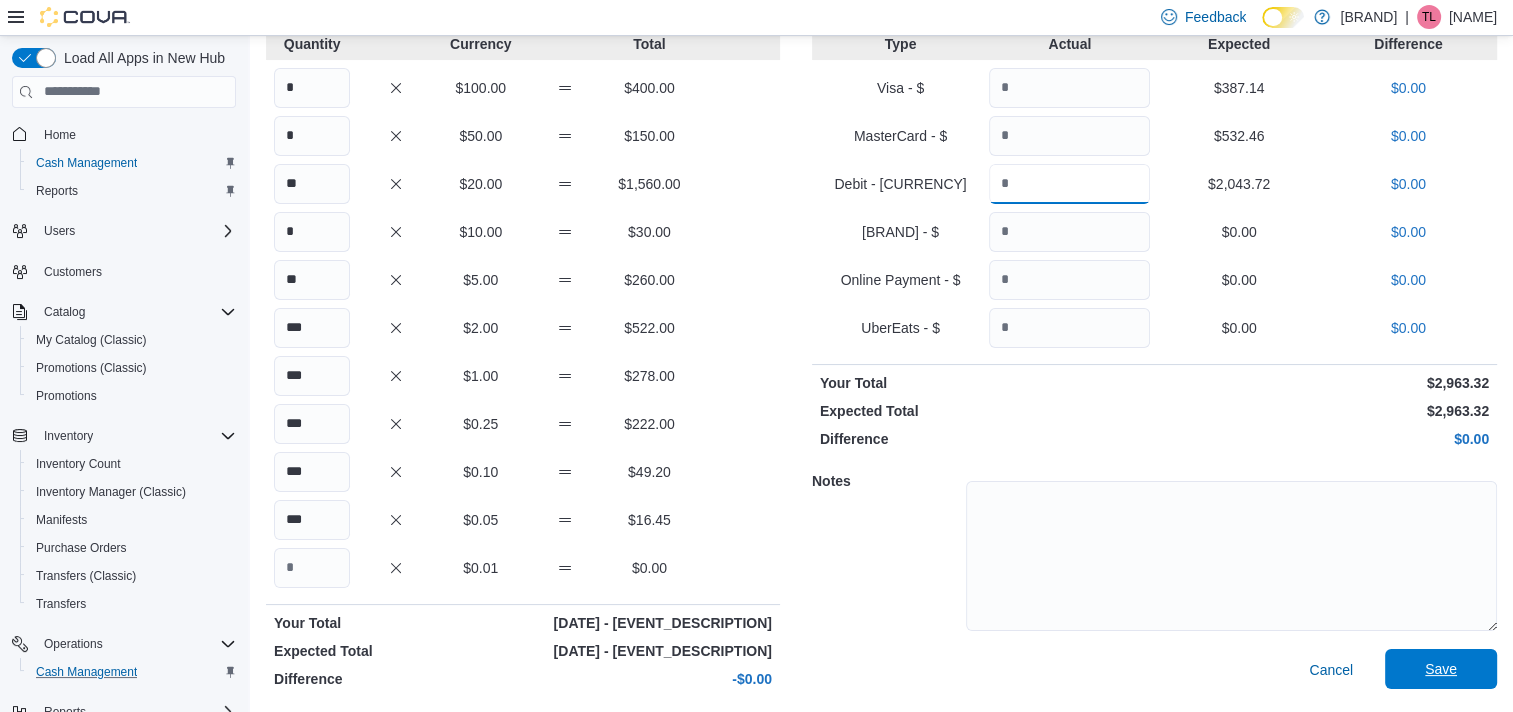 type on "*******" 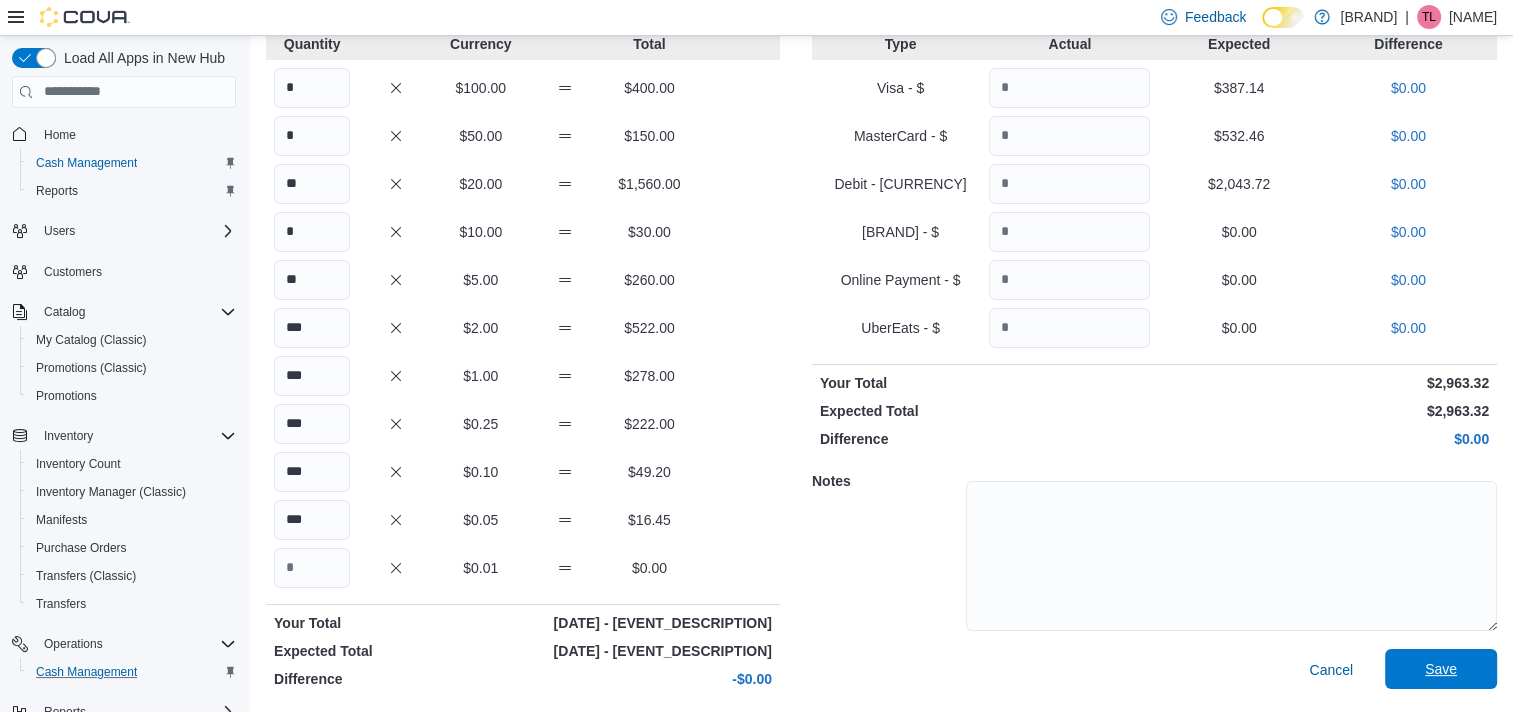 click on "Save" at bounding box center [1441, 669] 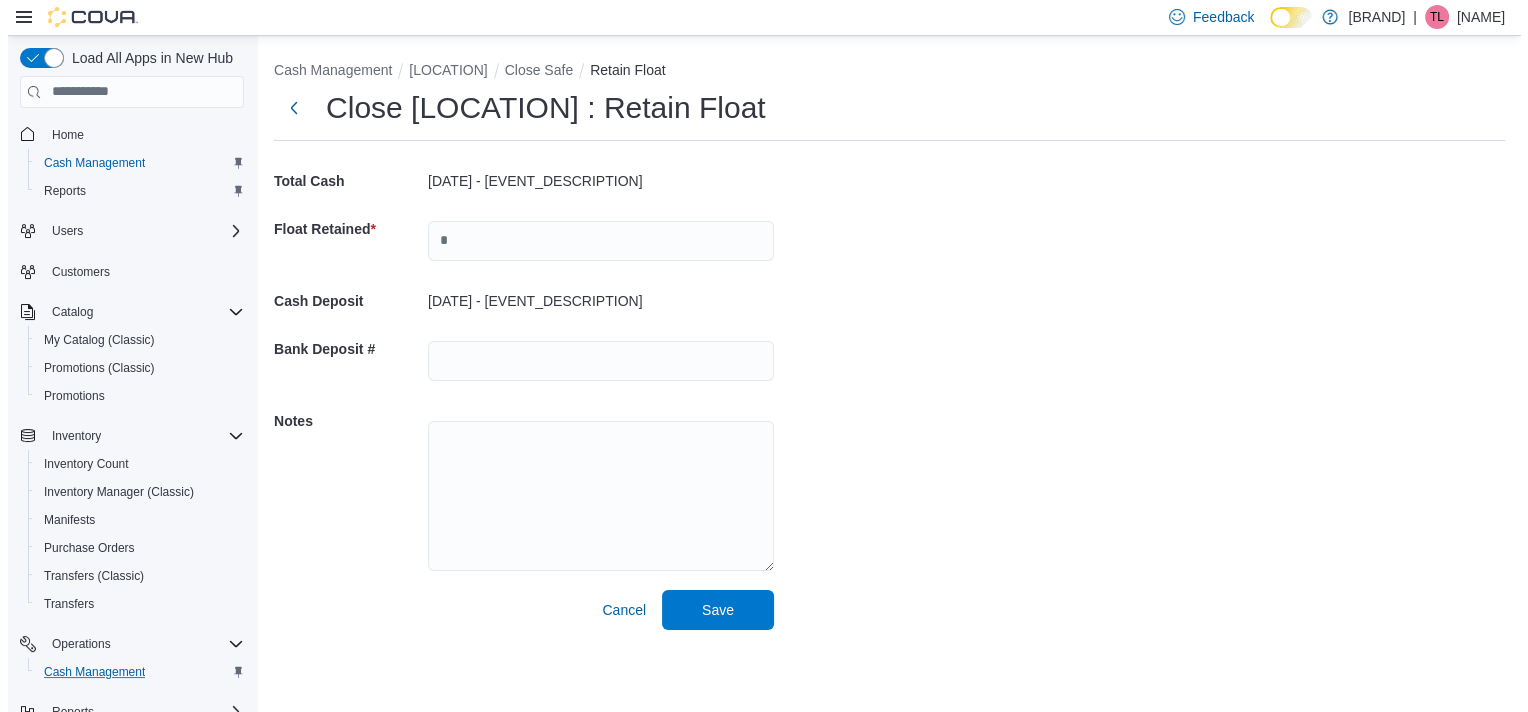 scroll, scrollTop: 0, scrollLeft: 0, axis: both 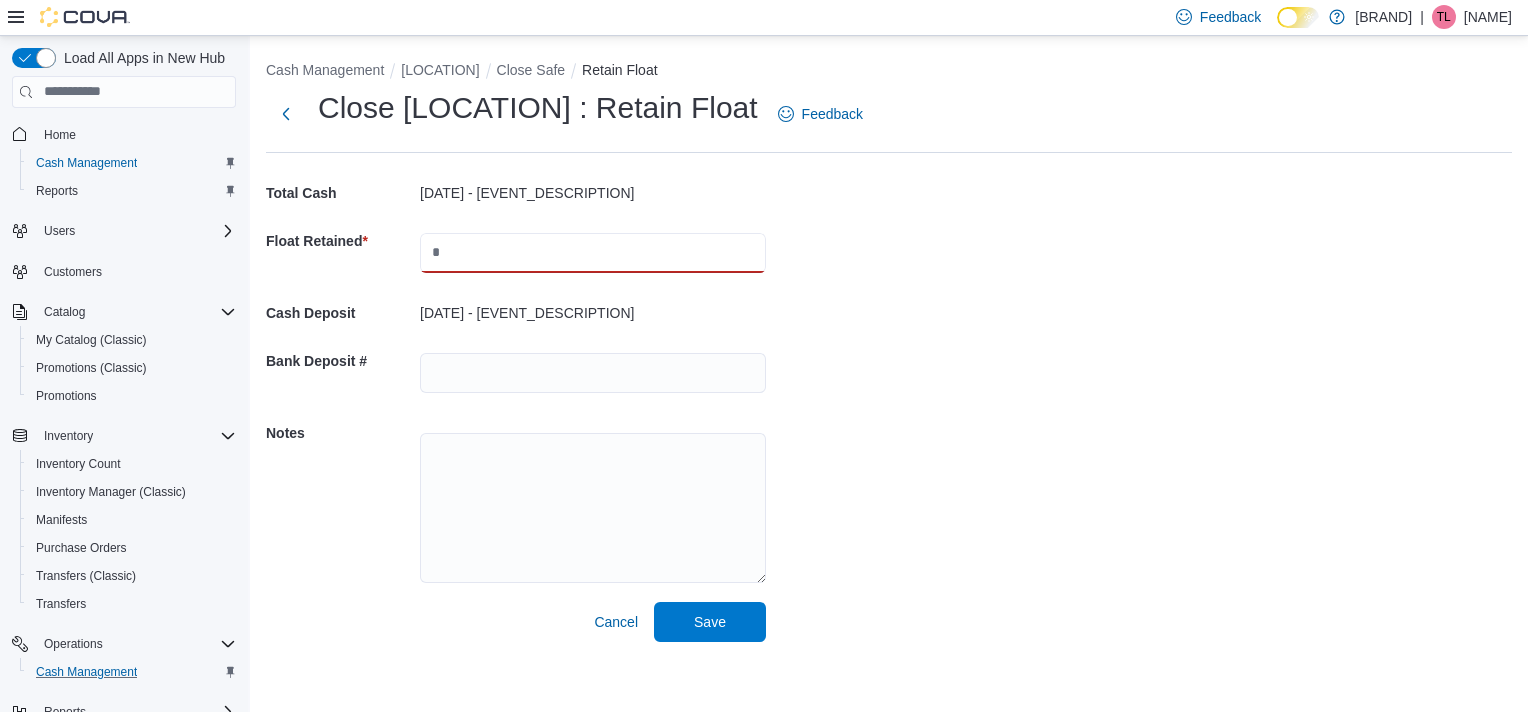 click at bounding box center (593, 253) 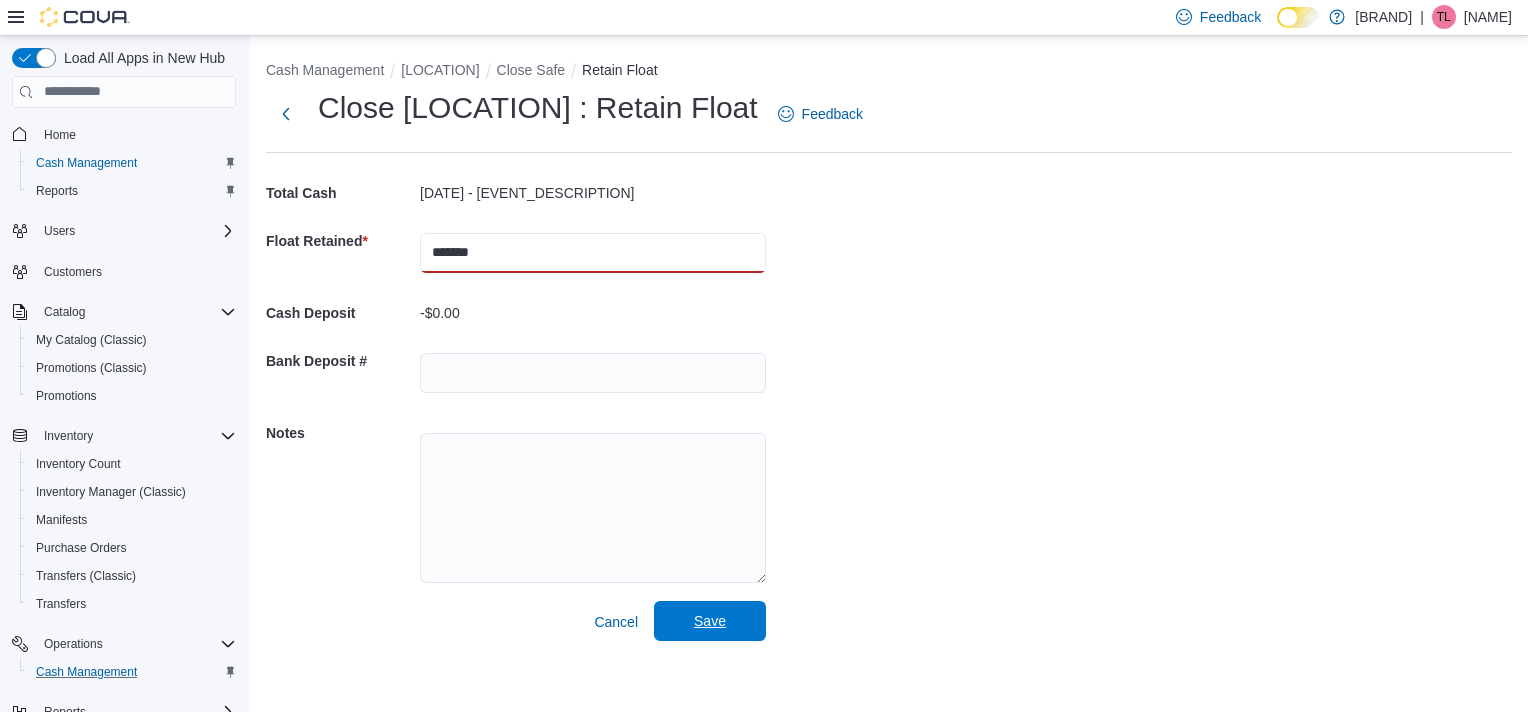type on "*******" 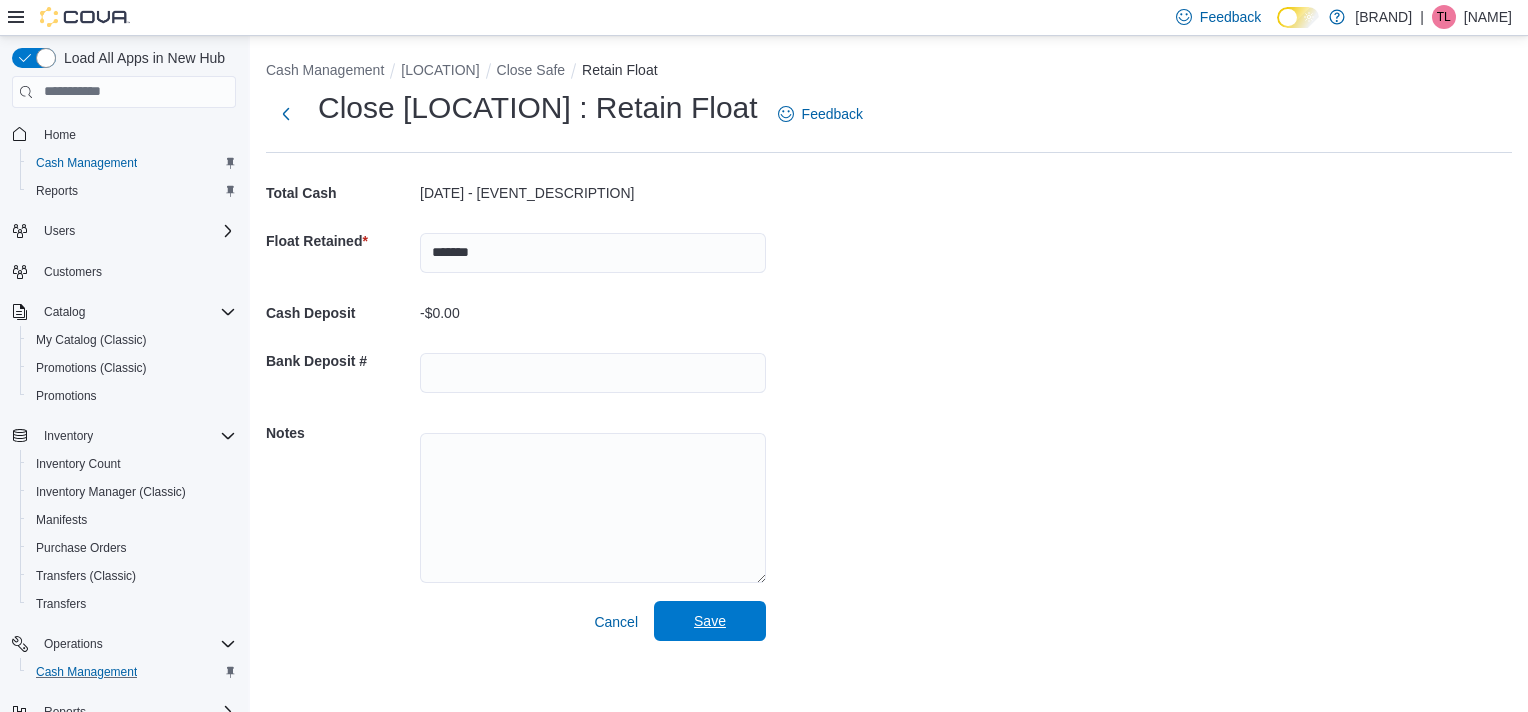 click on "Save" at bounding box center [710, 621] 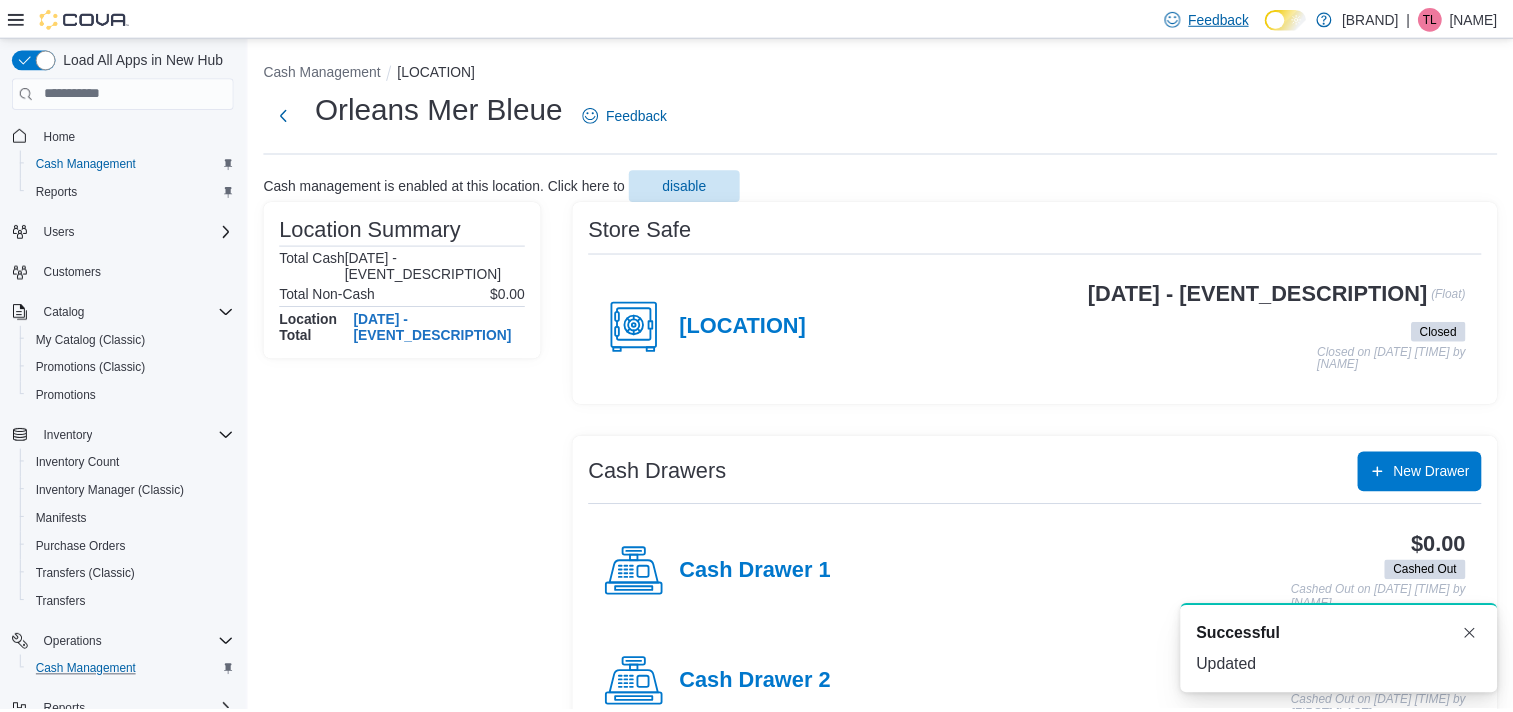 scroll, scrollTop: 0, scrollLeft: 0, axis: both 